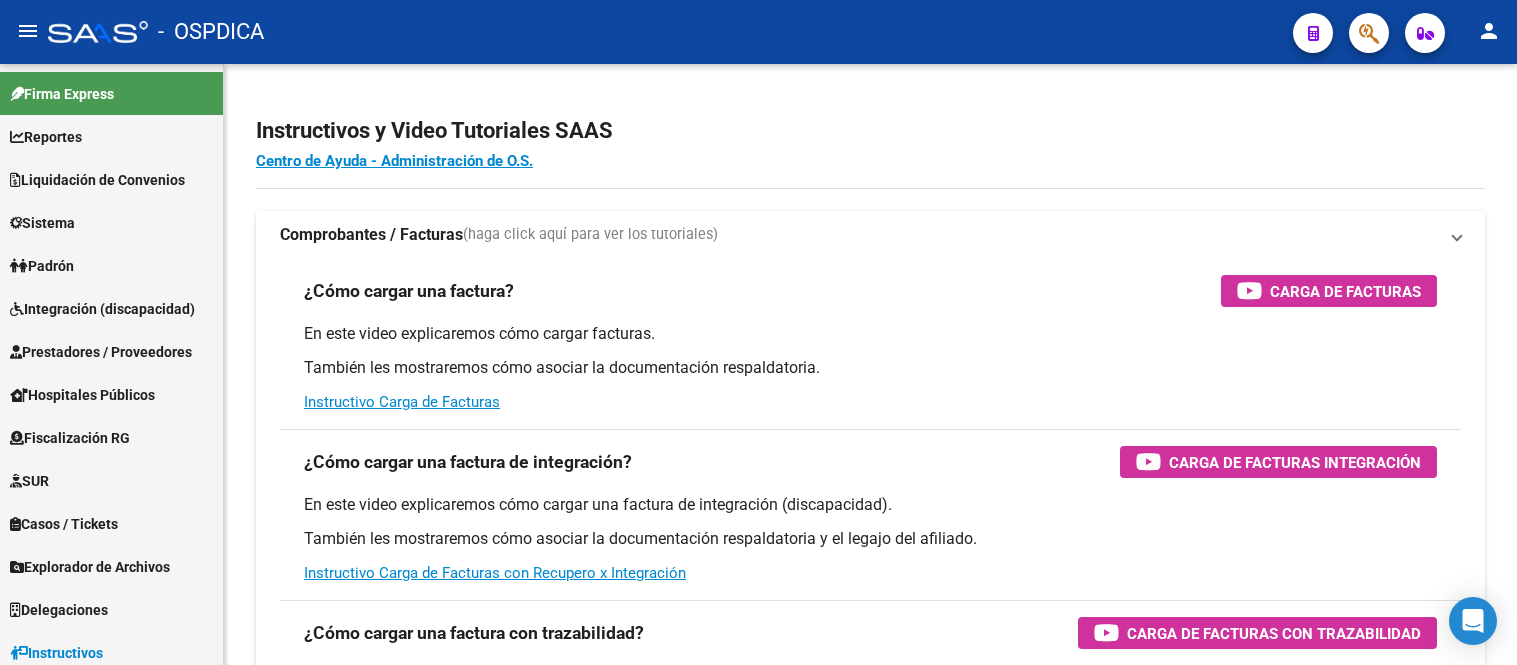 scroll, scrollTop: 0, scrollLeft: 0, axis: both 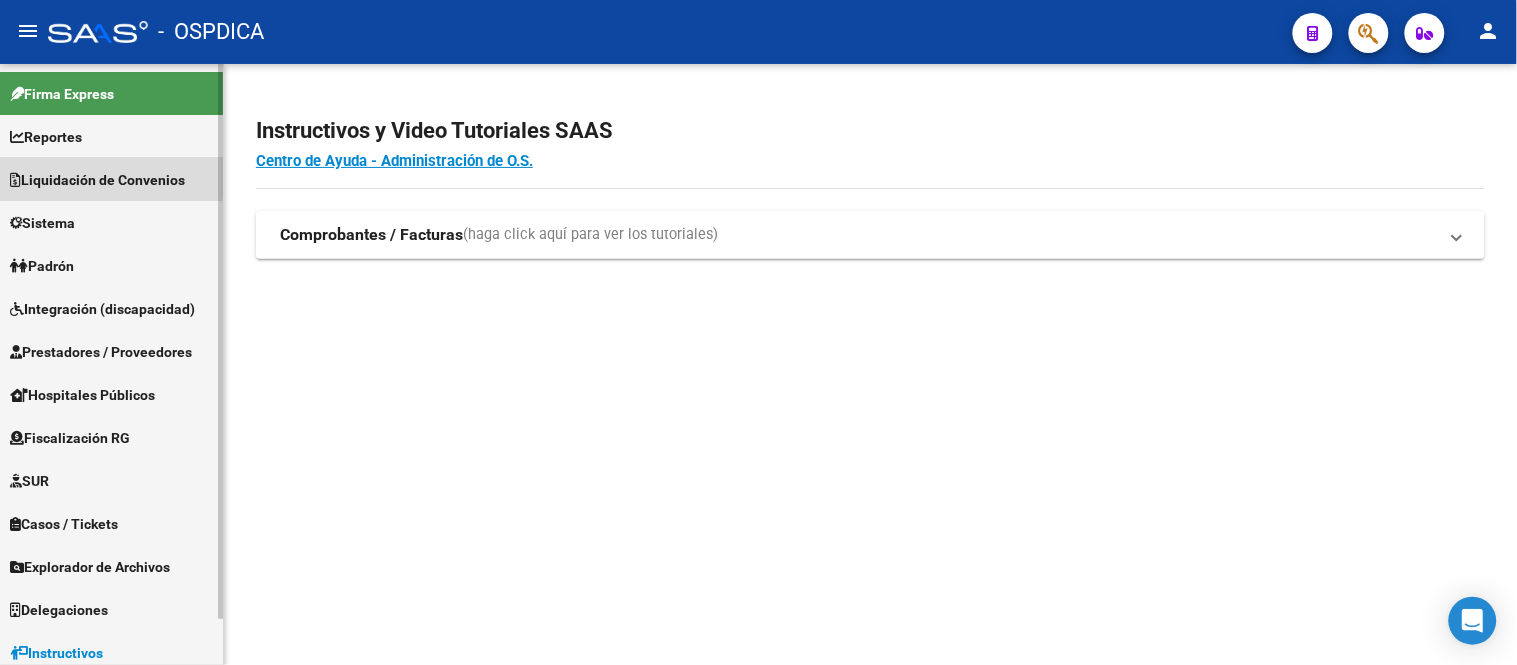 click on "Liquidación de Convenios" at bounding box center (97, 180) 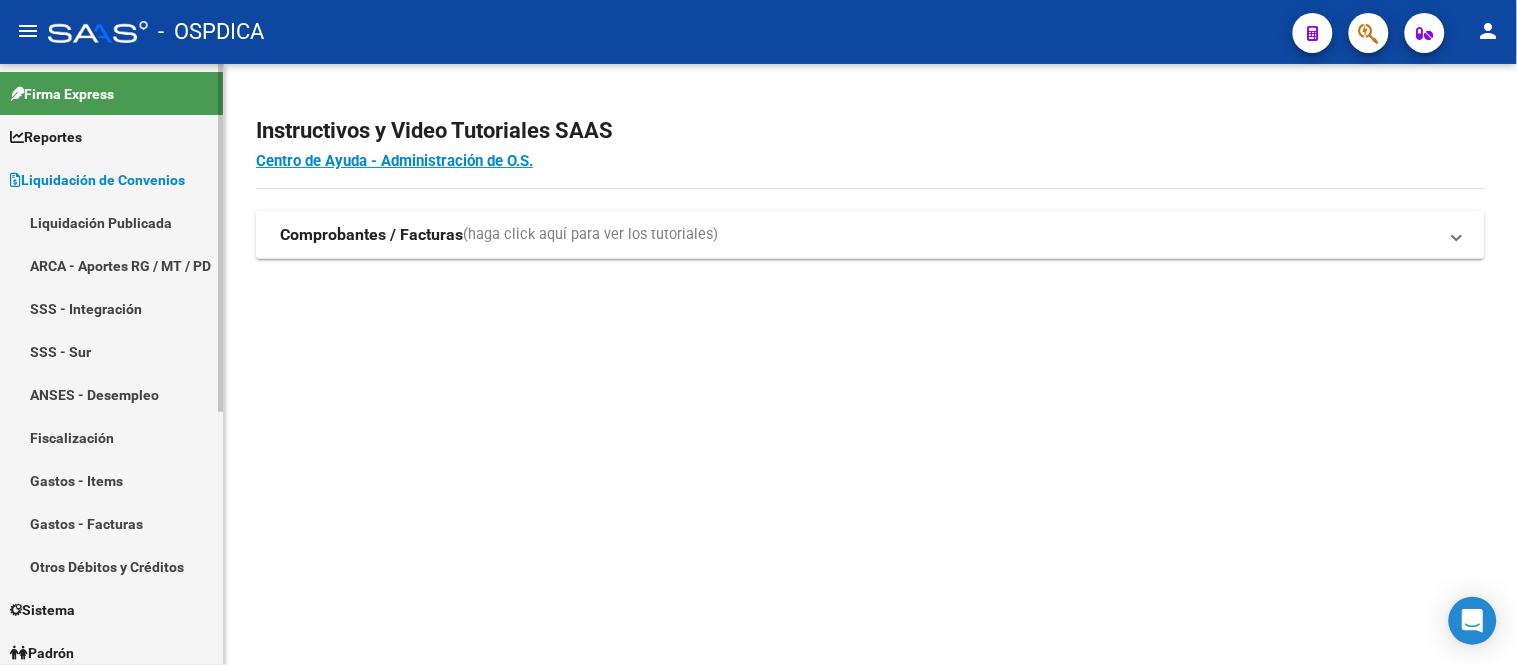 click on "Liquidación Publicada" at bounding box center (111, 222) 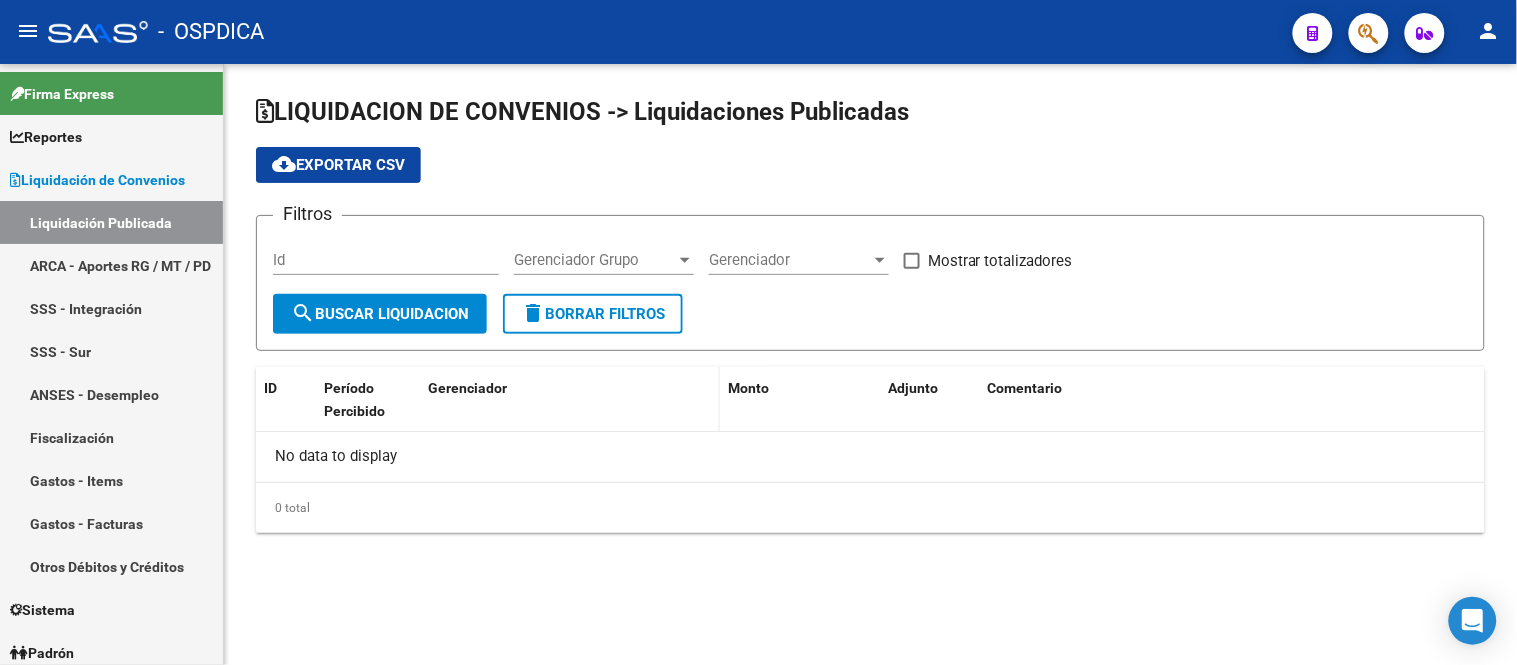 checkbox on "true" 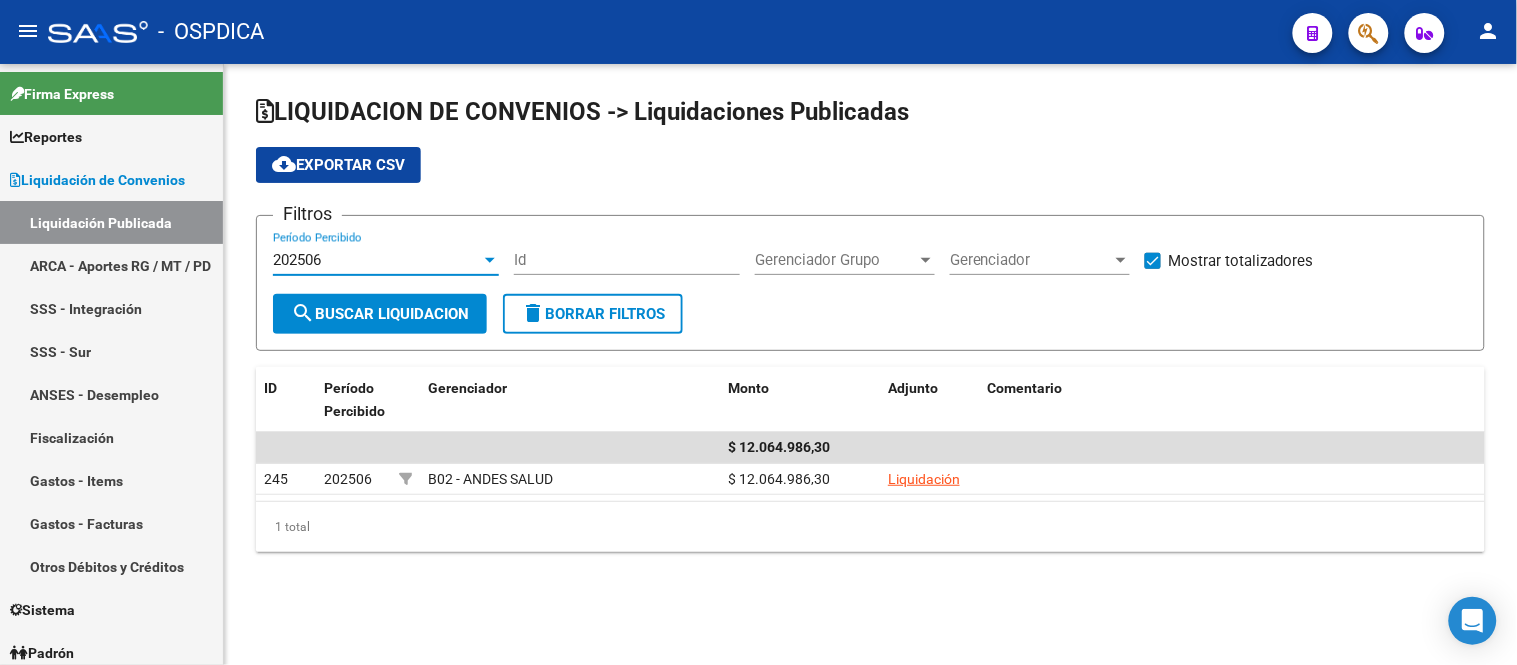 click at bounding box center [490, 260] 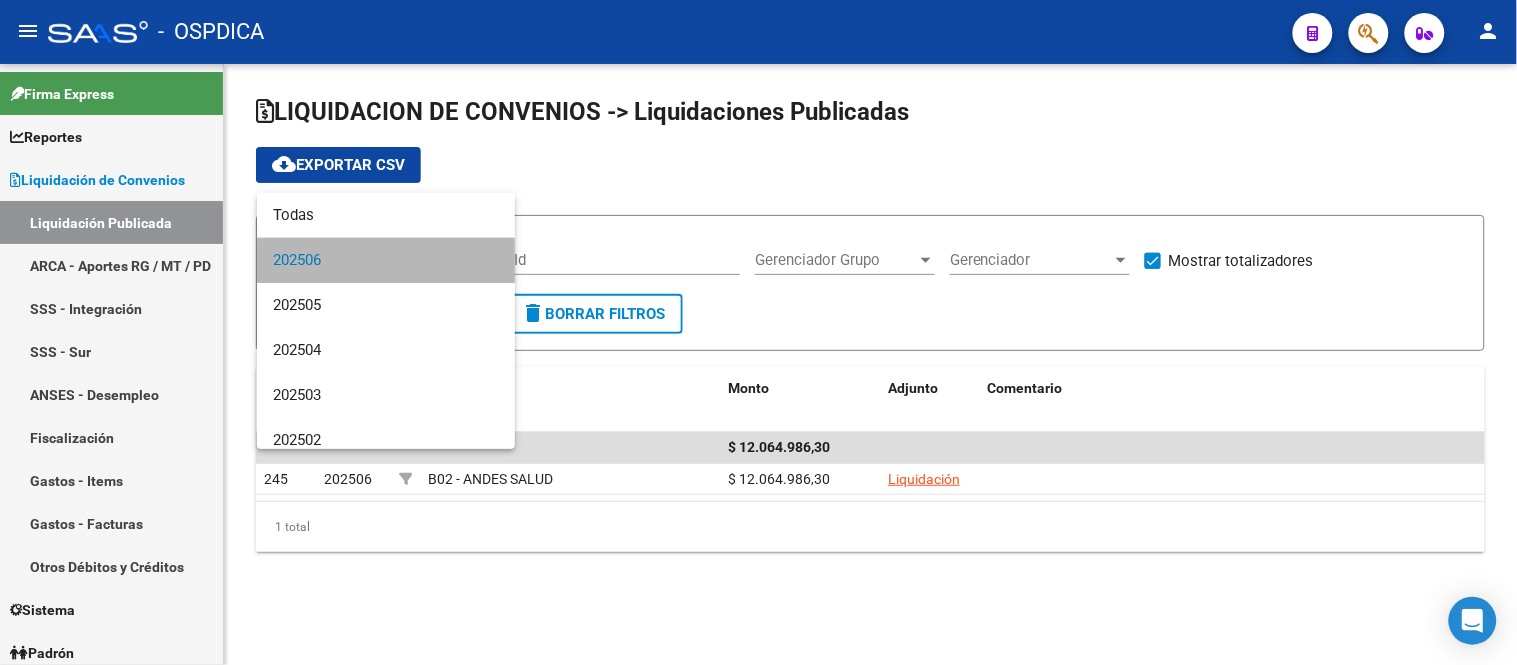 click on "202506" at bounding box center (386, 260) 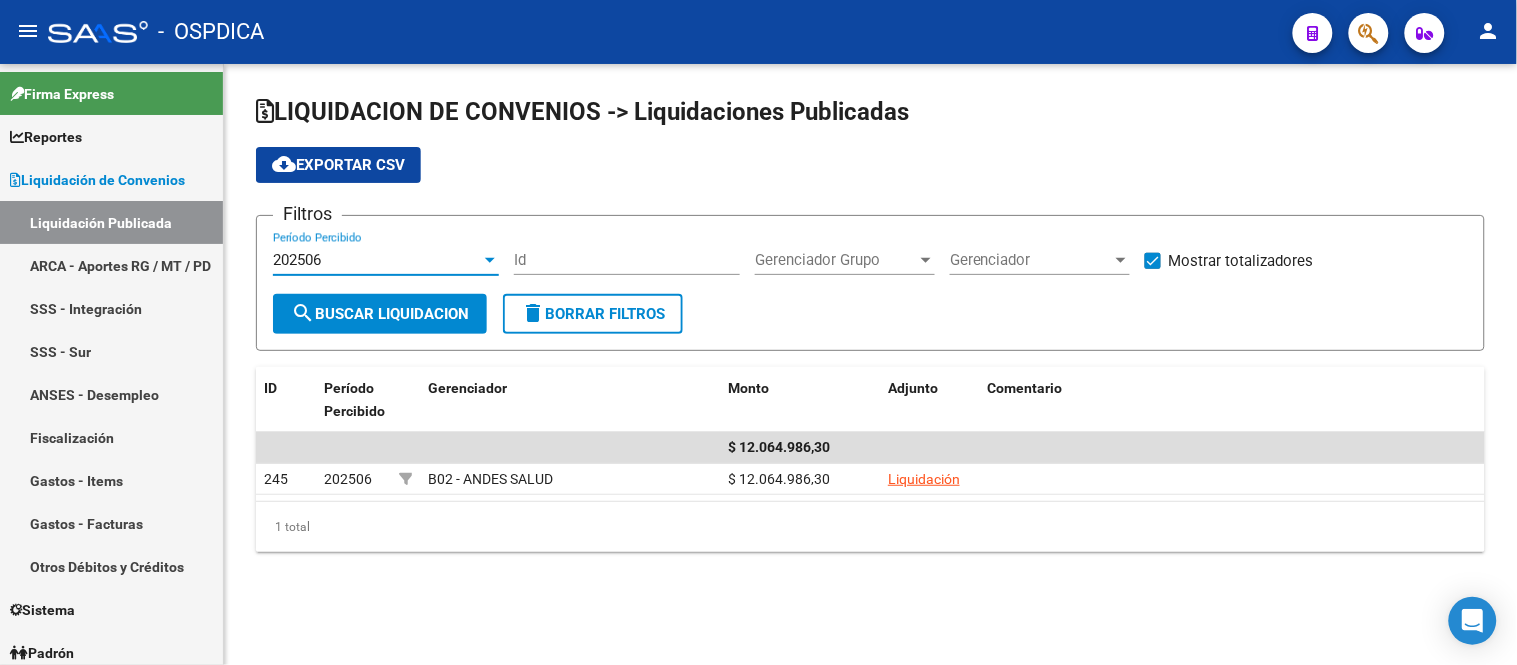 click at bounding box center [490, 260] 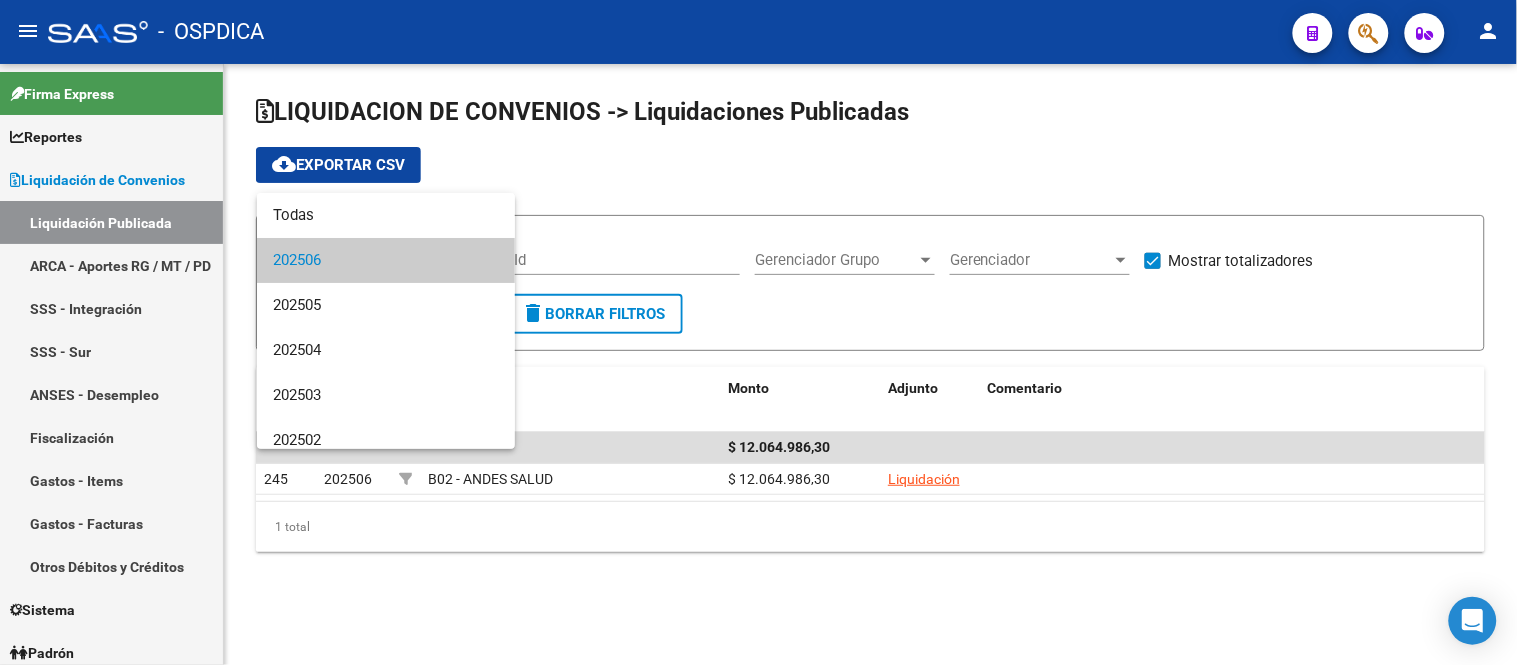 click on "202506" at bounding box center [386, 260] 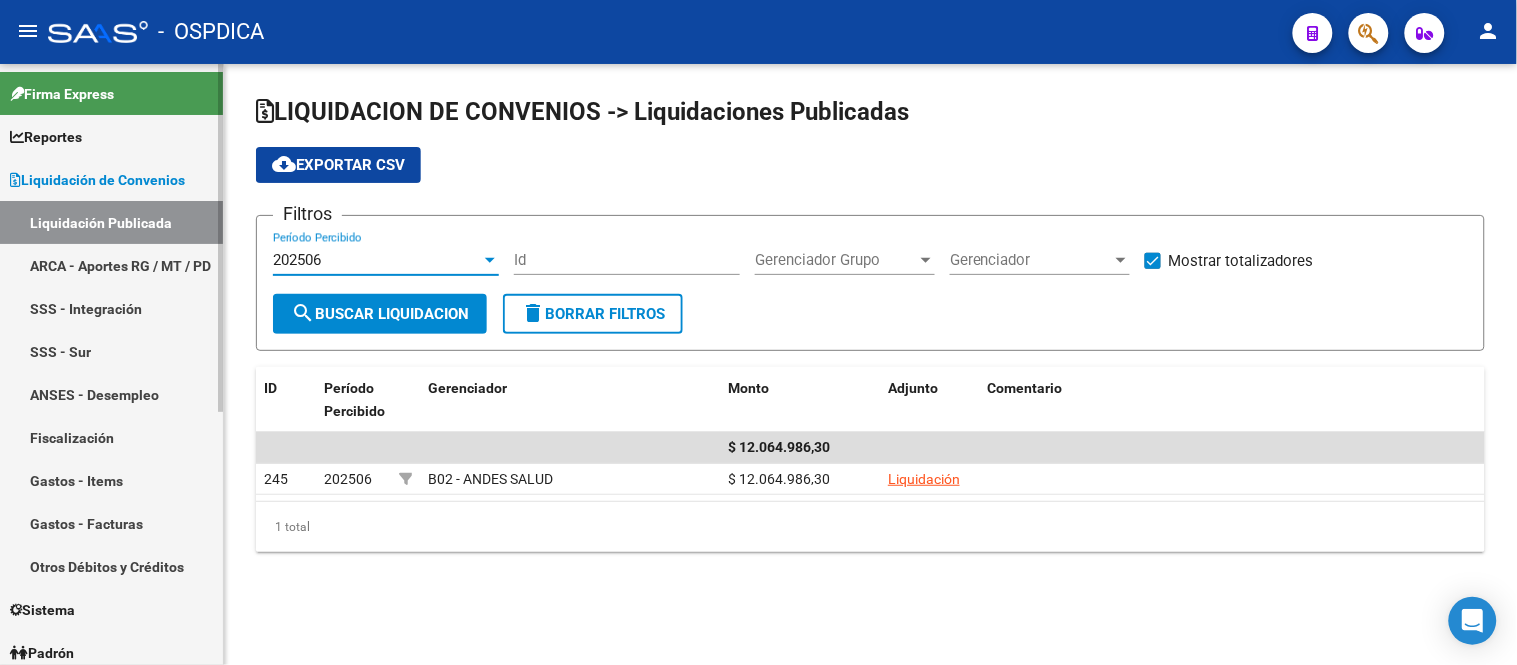 click on "Liquidación Publicada" at bounding box center (111, 222) 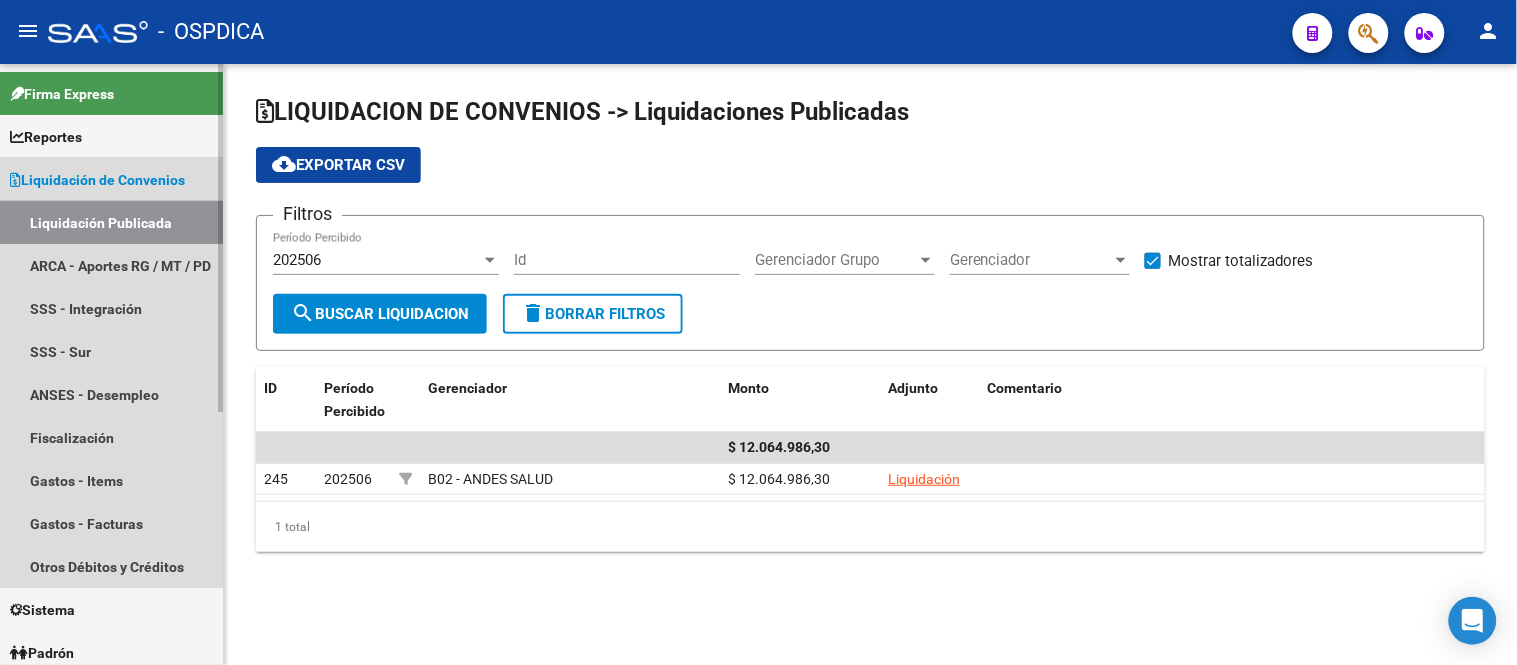 click on "Liquidación Publicada" at bounding box center (111, 222) 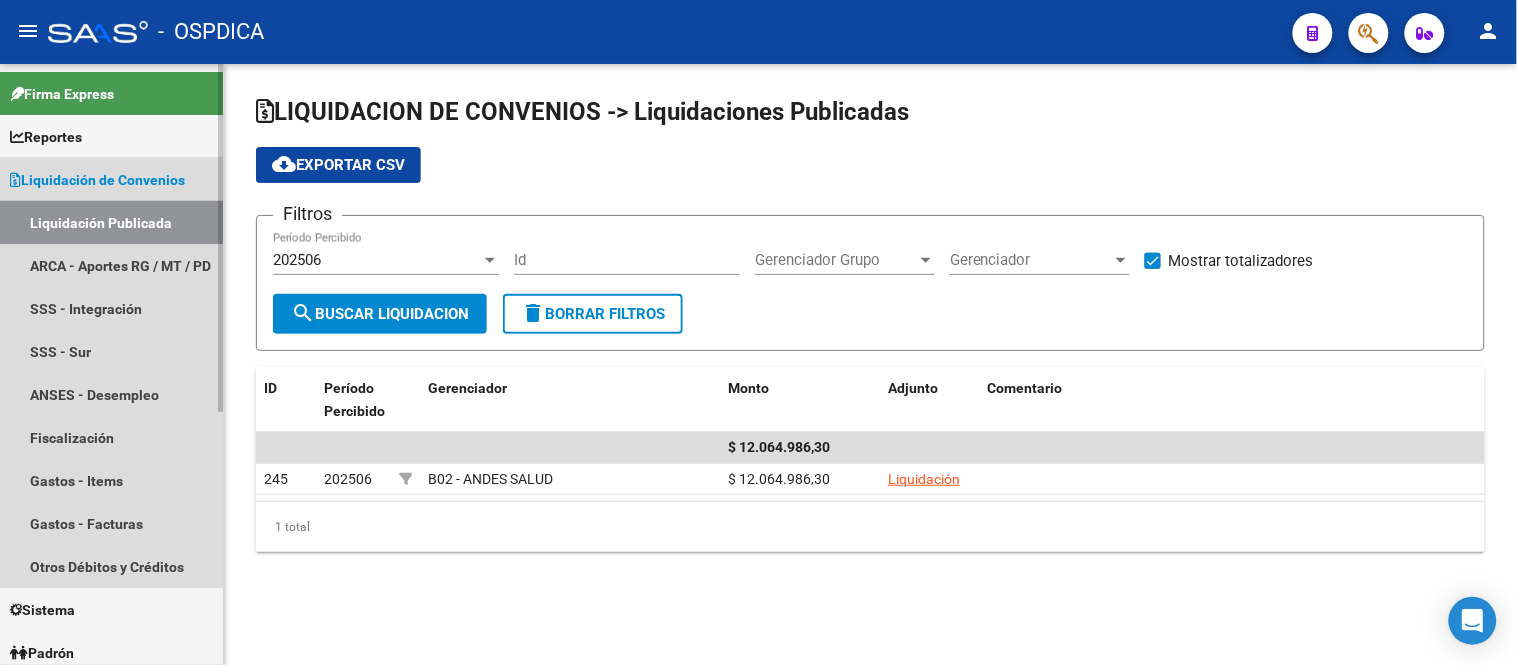 click on "Liquidación Publicada" at bounding box center [111, 222] 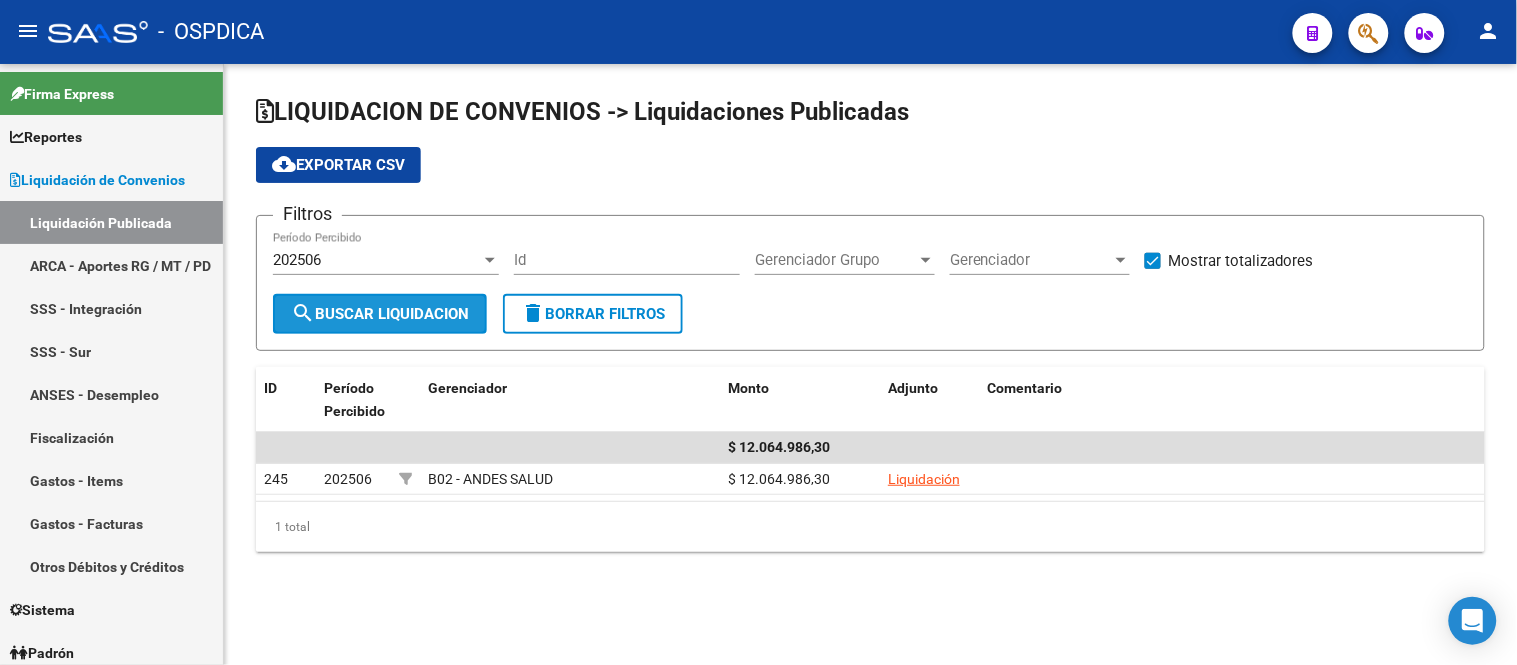 click on "search  Buscar Liquidacion" 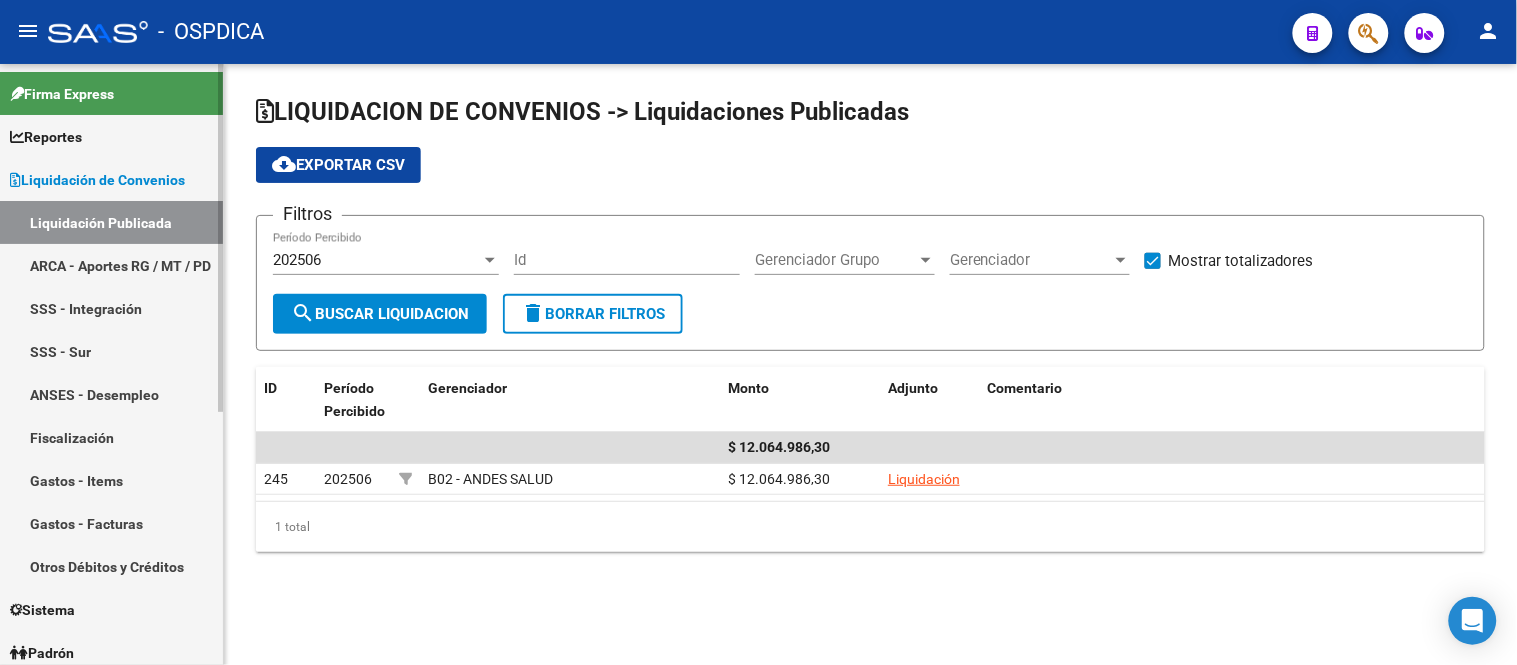 click on "Liquidación Publicada" at bounding box center [111, 222] 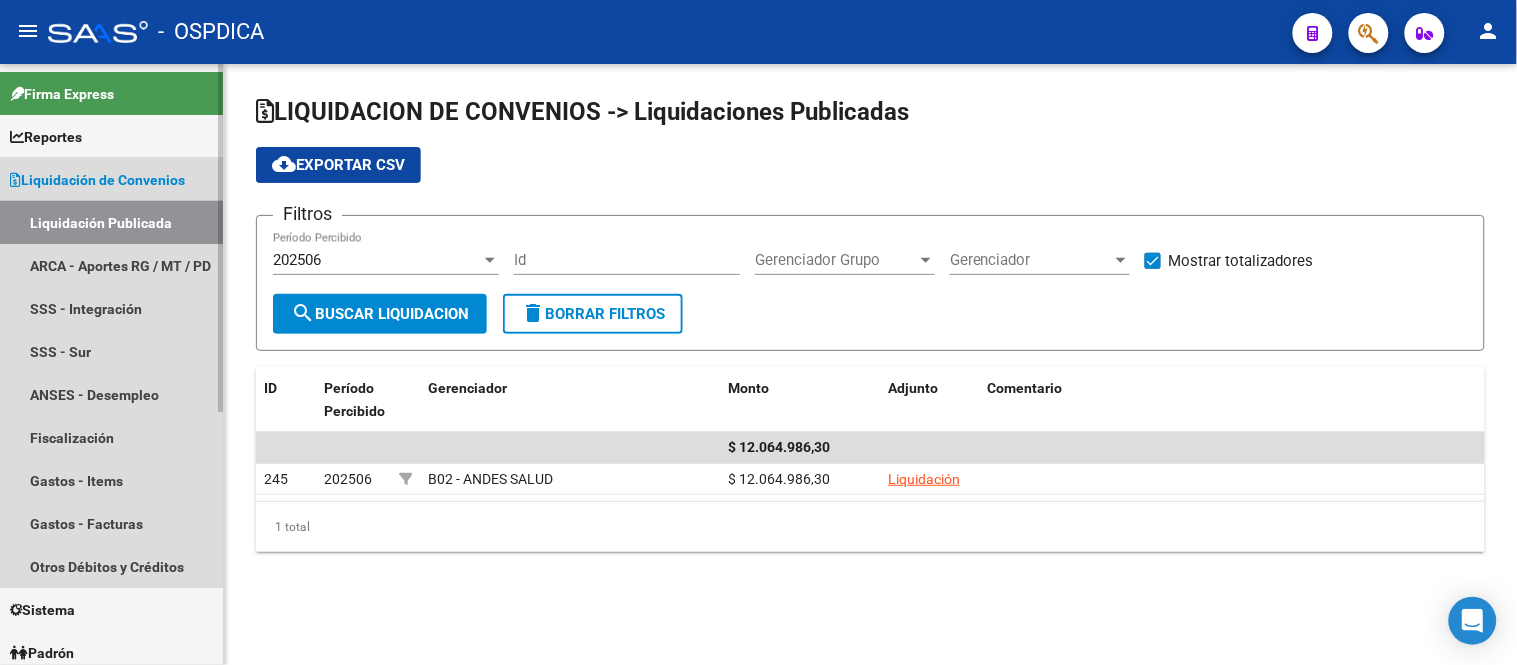 click on "Liquidación Publicada" at bounding box center [111, 222] 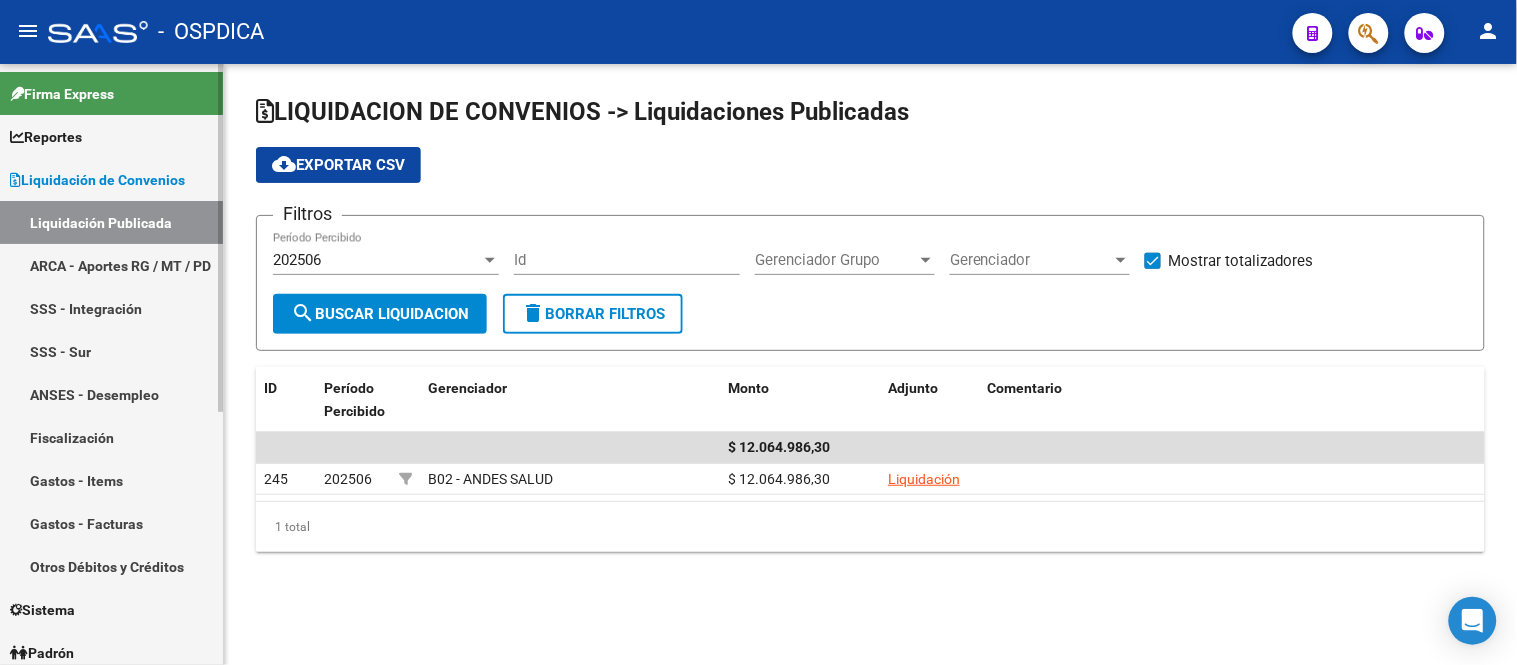 click on "Liquidación Publicada" at bounding box center (111, 222) 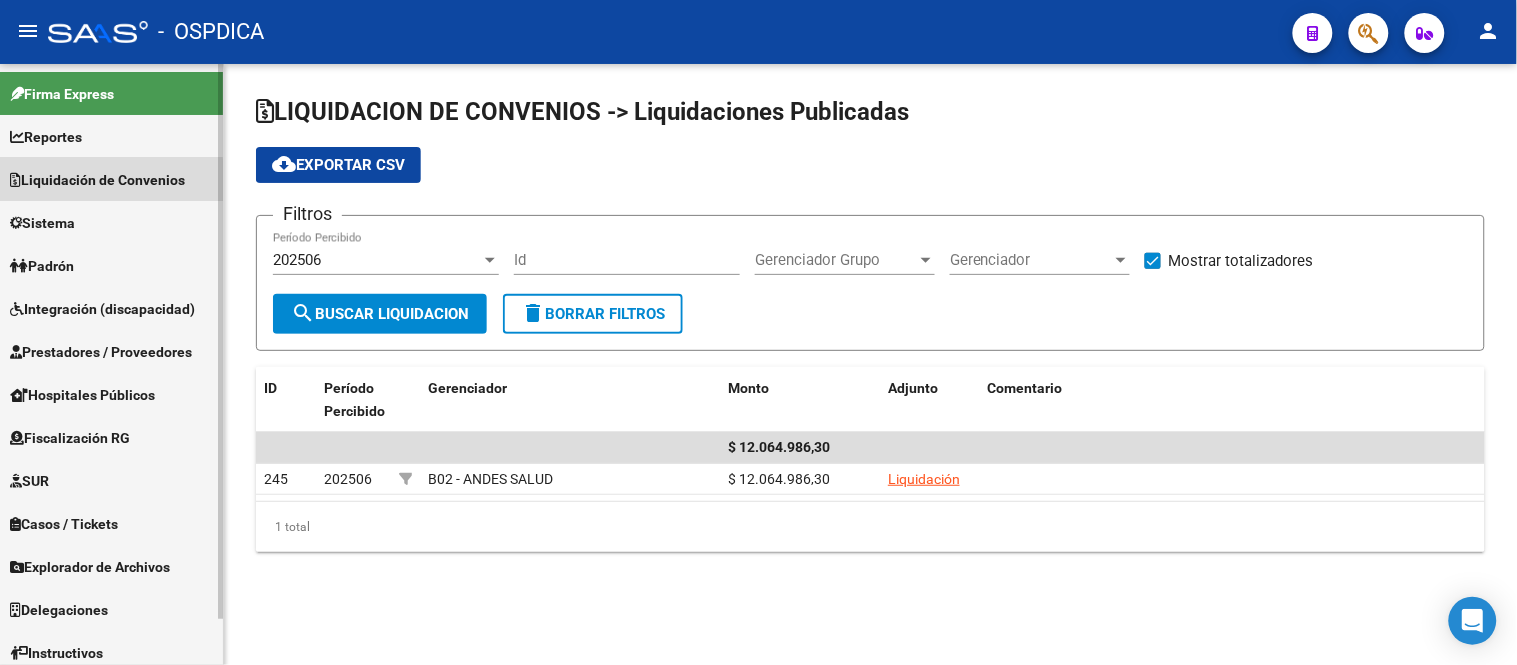 click on "Liquidación de Convenios" at bounding box center [97, 180] 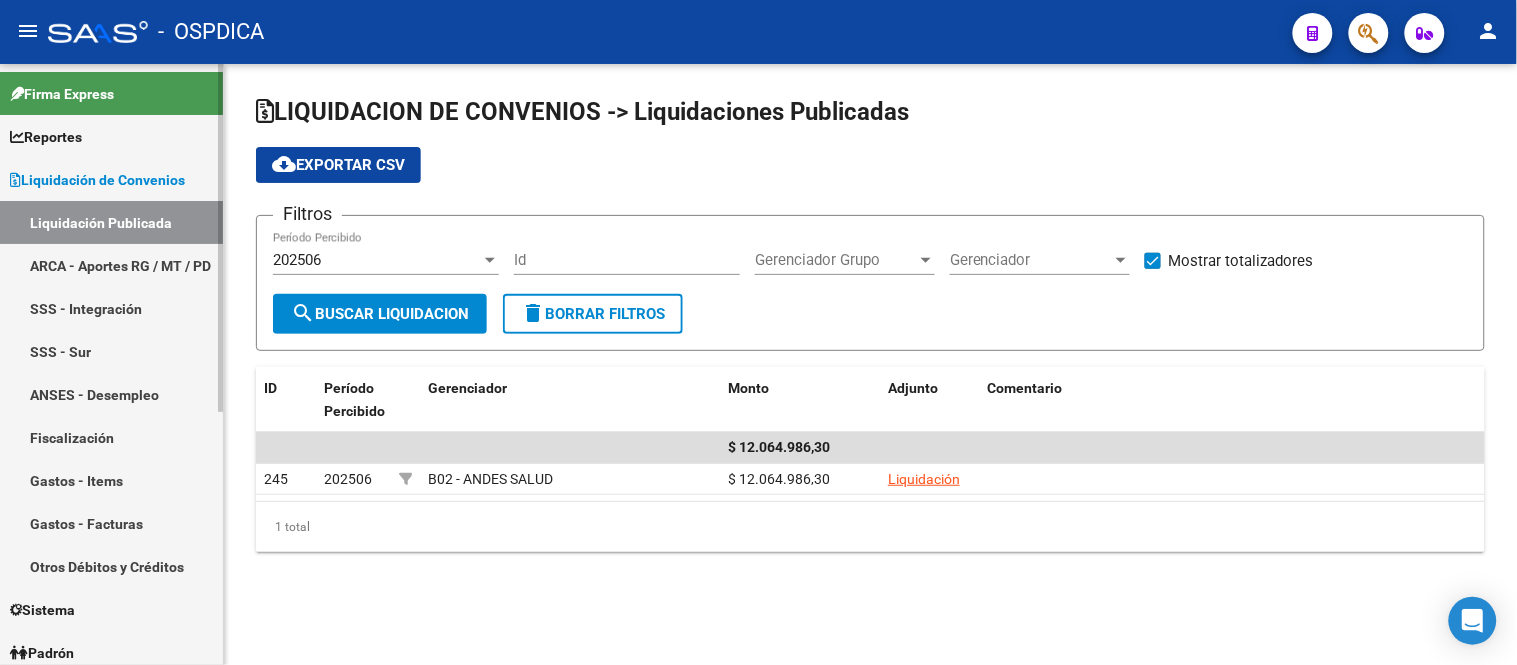 click on "Liquidación Publicada" at bounding box center [111, 222] 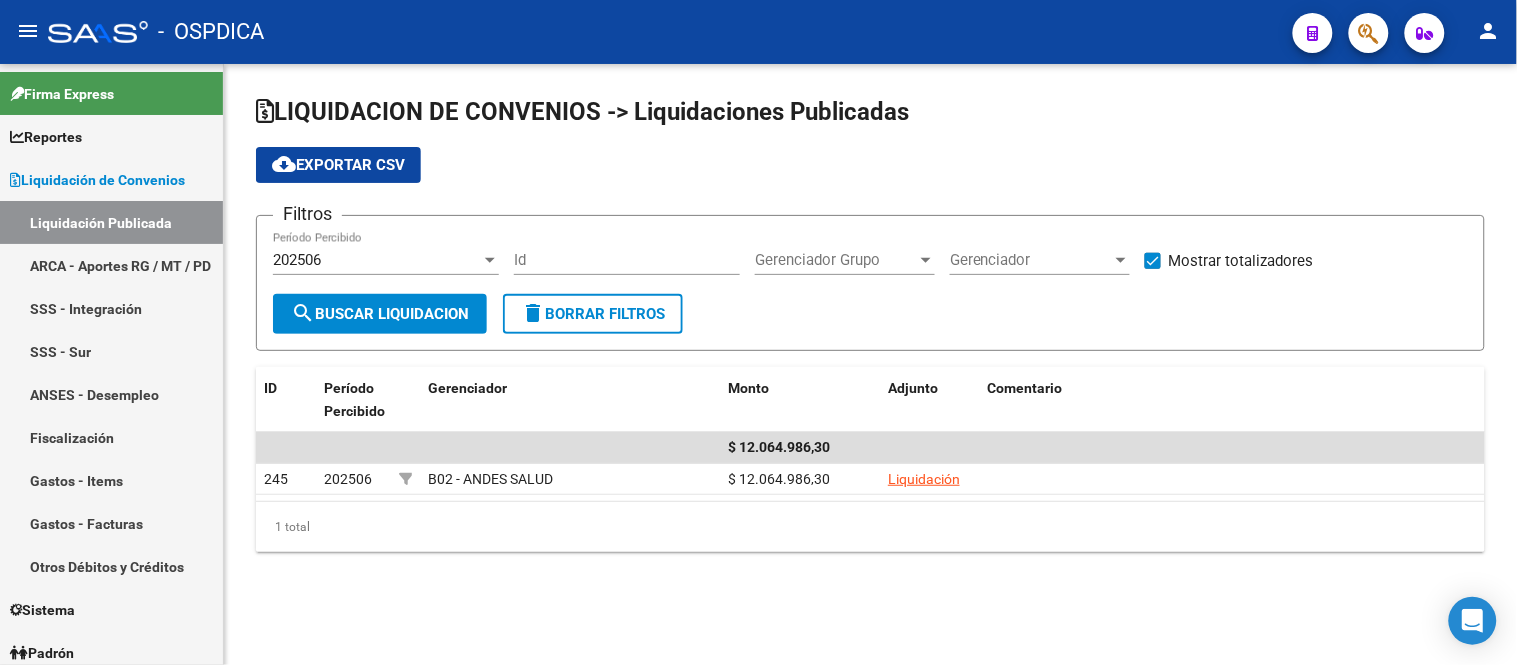 click on "202506" at bounding box center (377, 260) 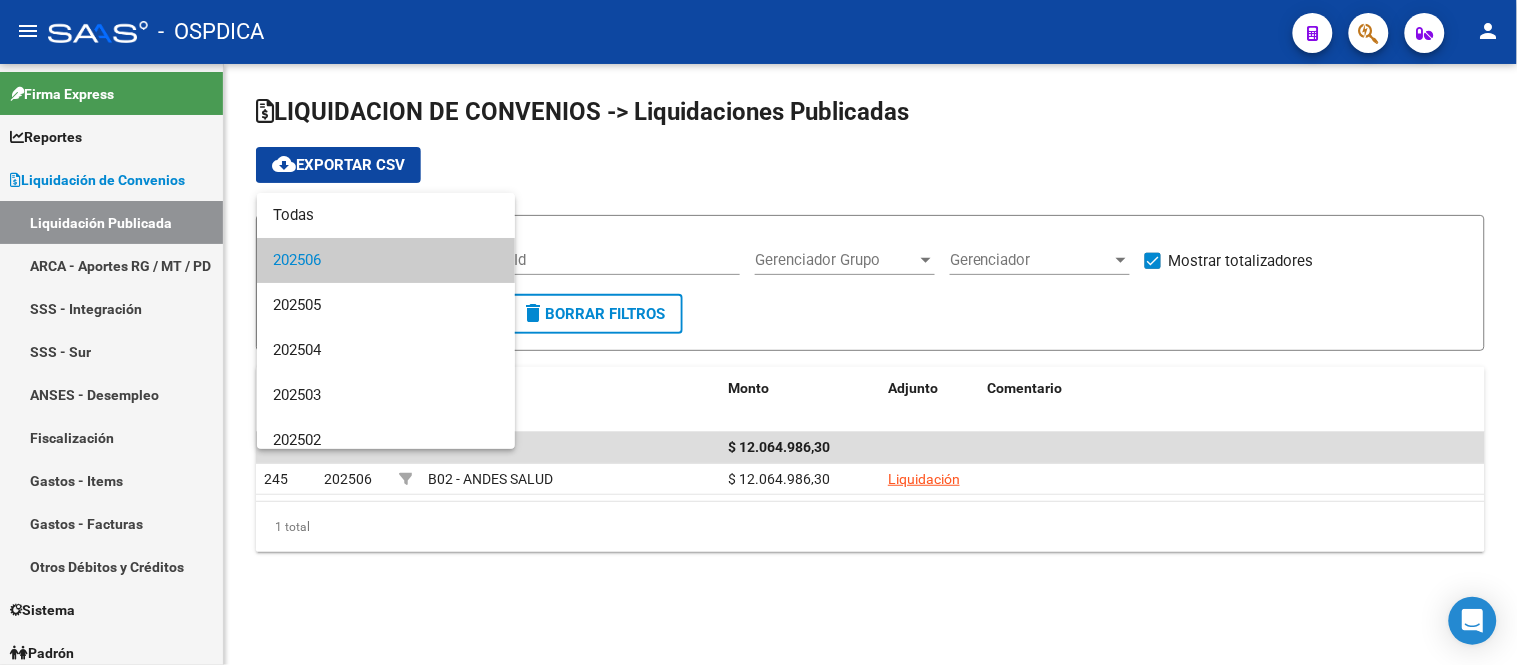 click on "202506" at bounding box center [386, 260] 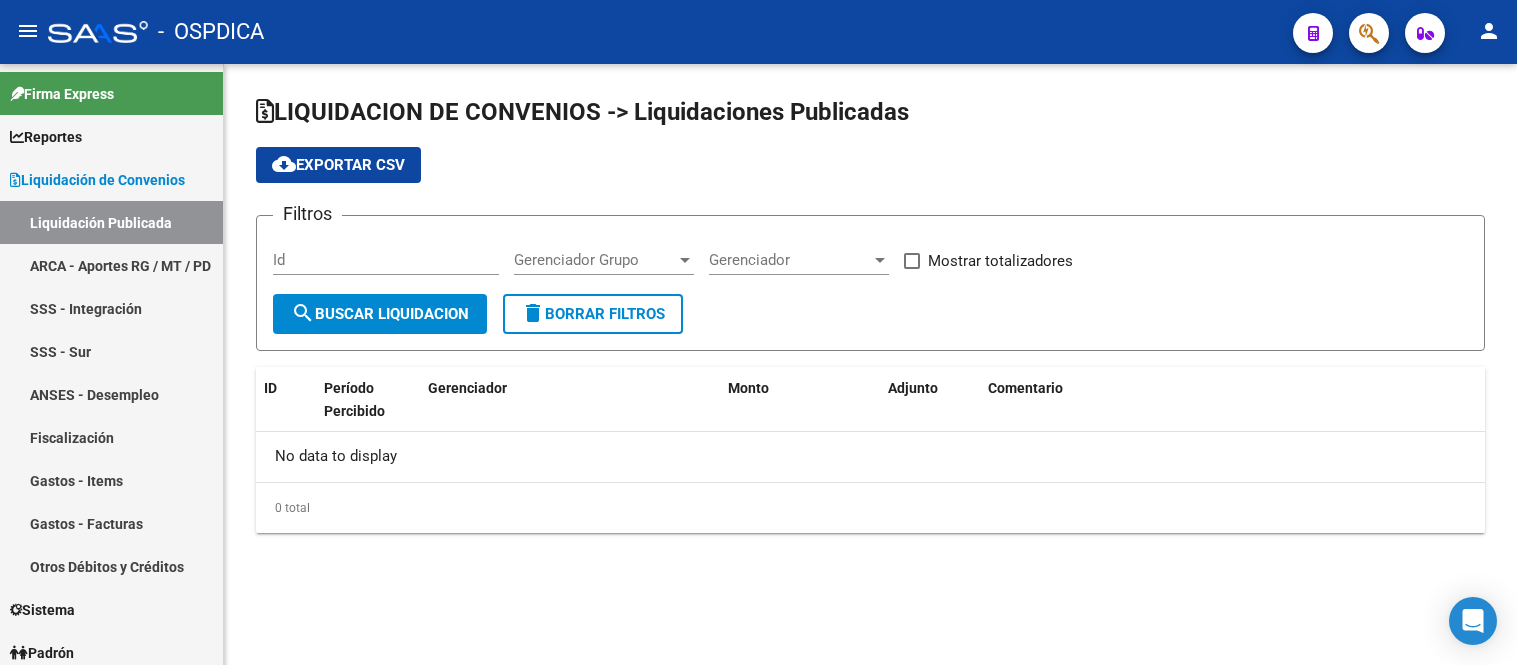 checkbox on "true" 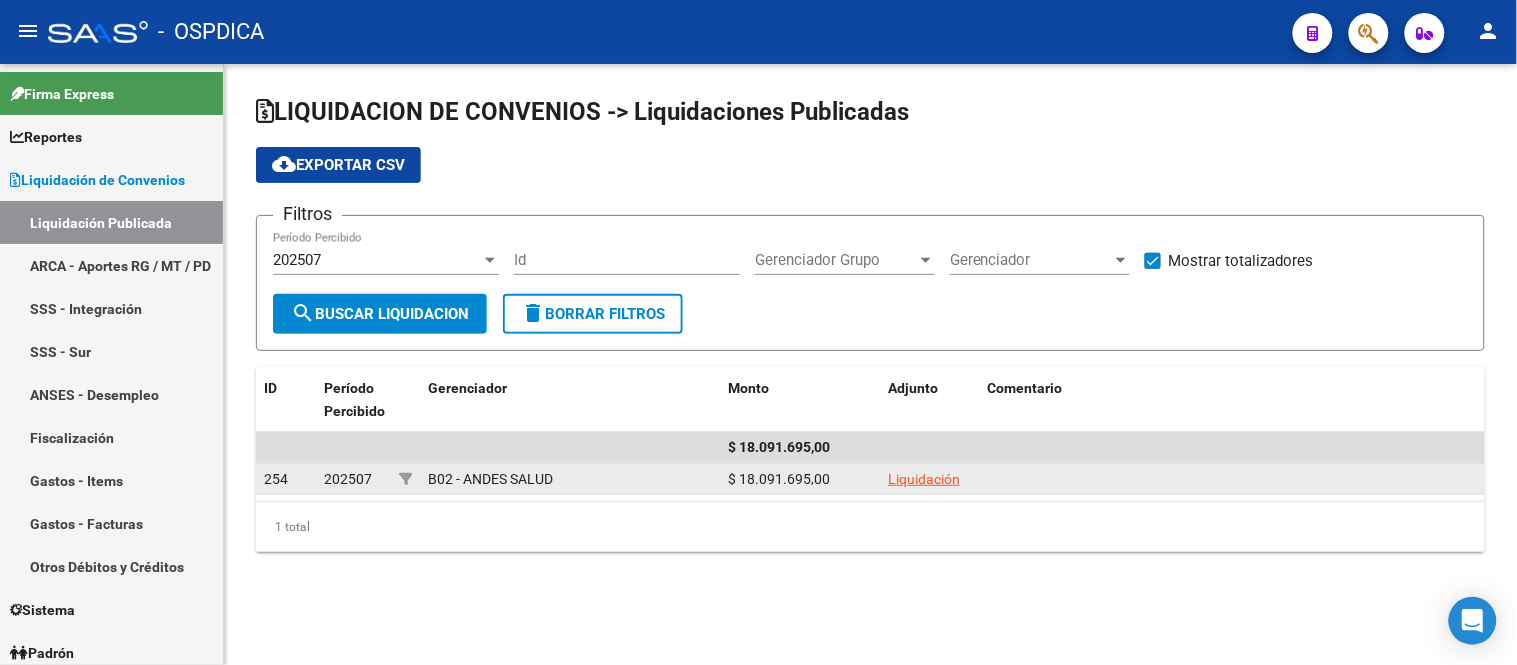 click on "Liquidación" 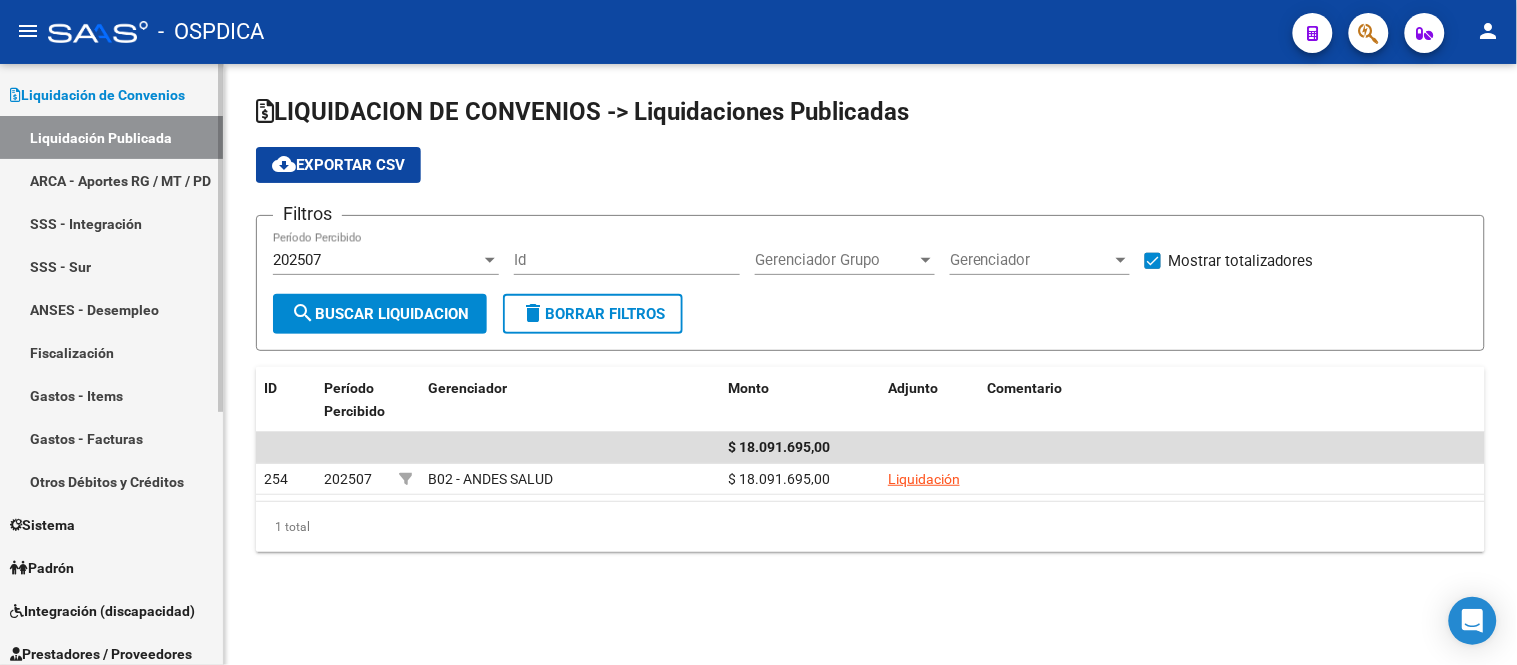 scroll, scrollTop: 222, scrollLeft: 0, axis: vertical 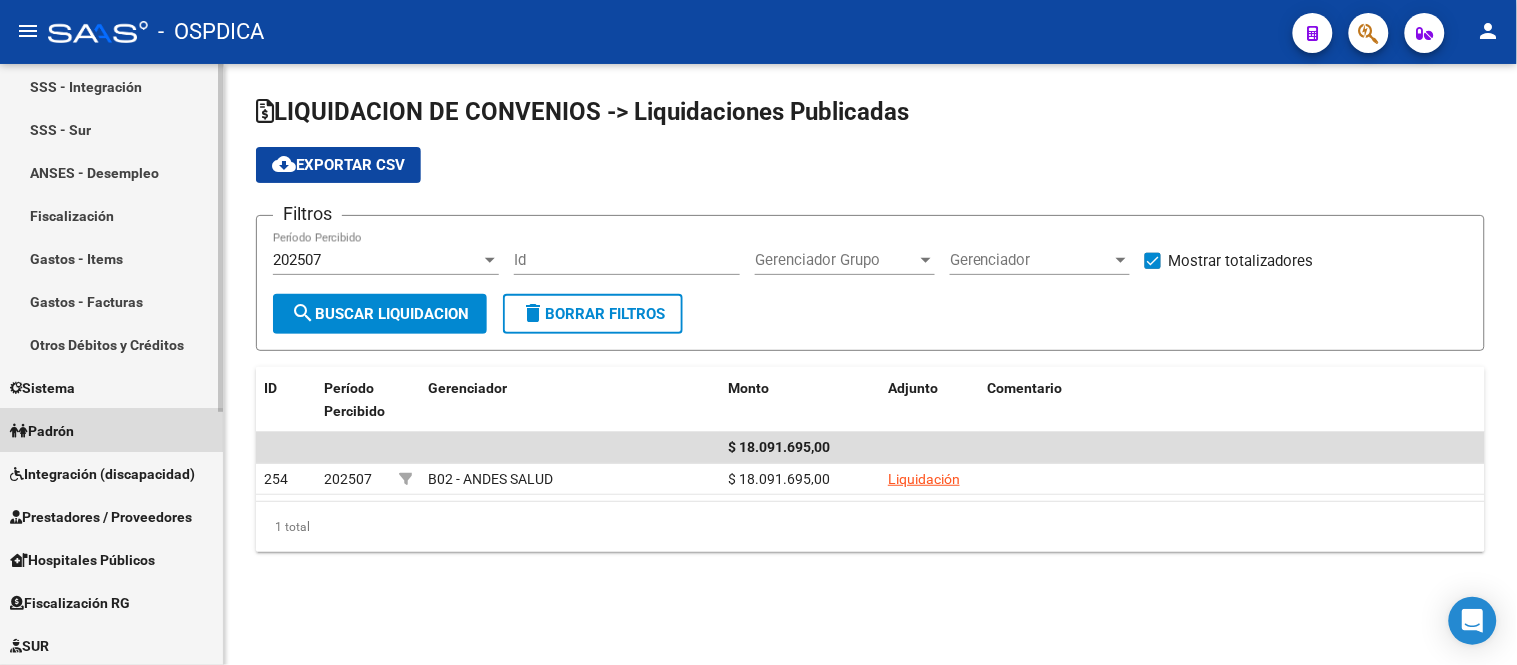 click on "Padrón" at bounding box center (42, 431) 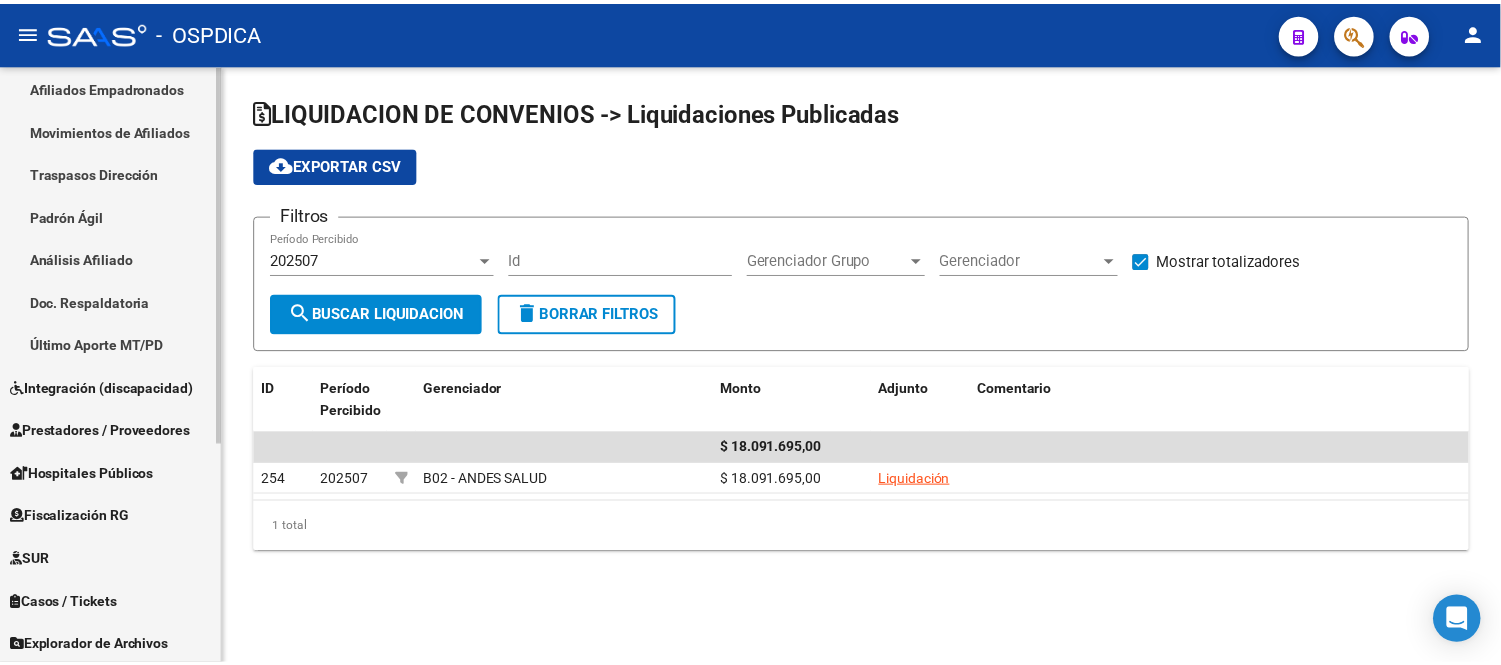 scroll, scrollTop: 111, scrollLeft: 0, axis: vertical 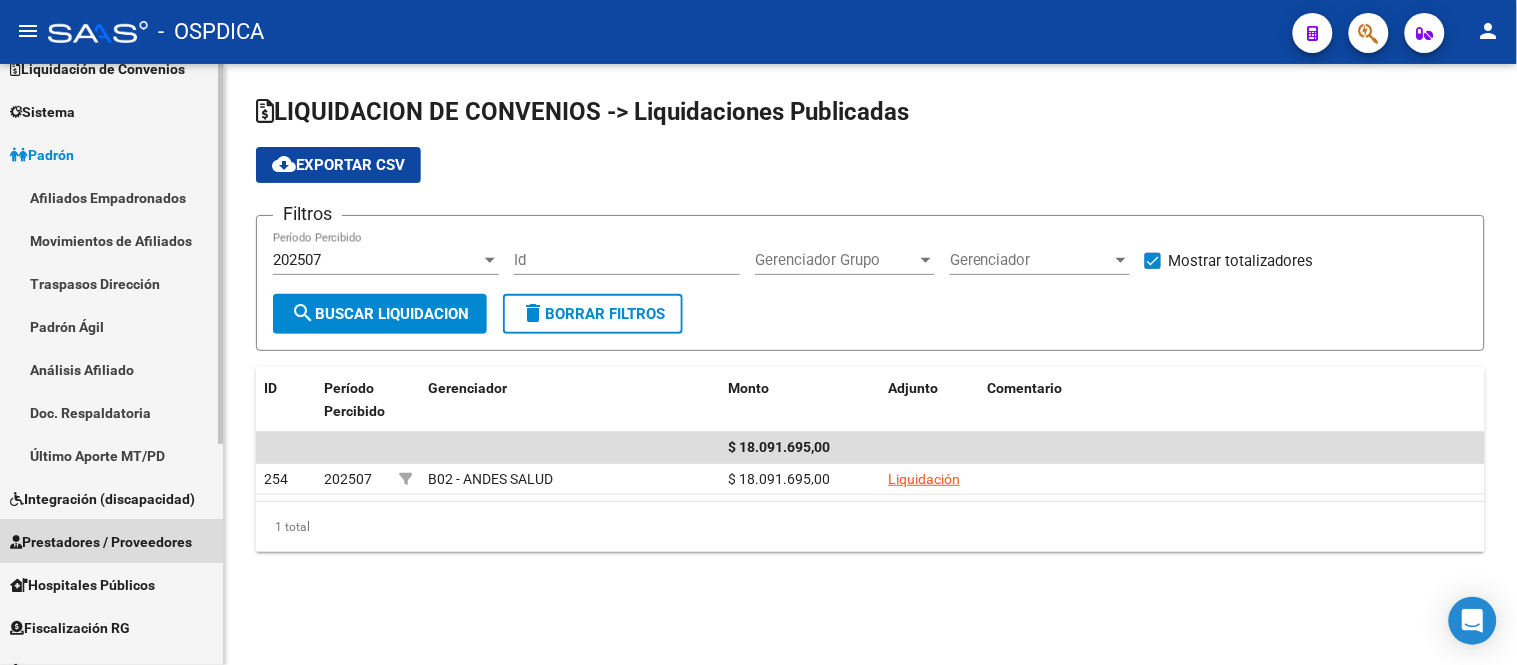 click on "Prestadores / Proveedores" at bounding box center [101, 542] 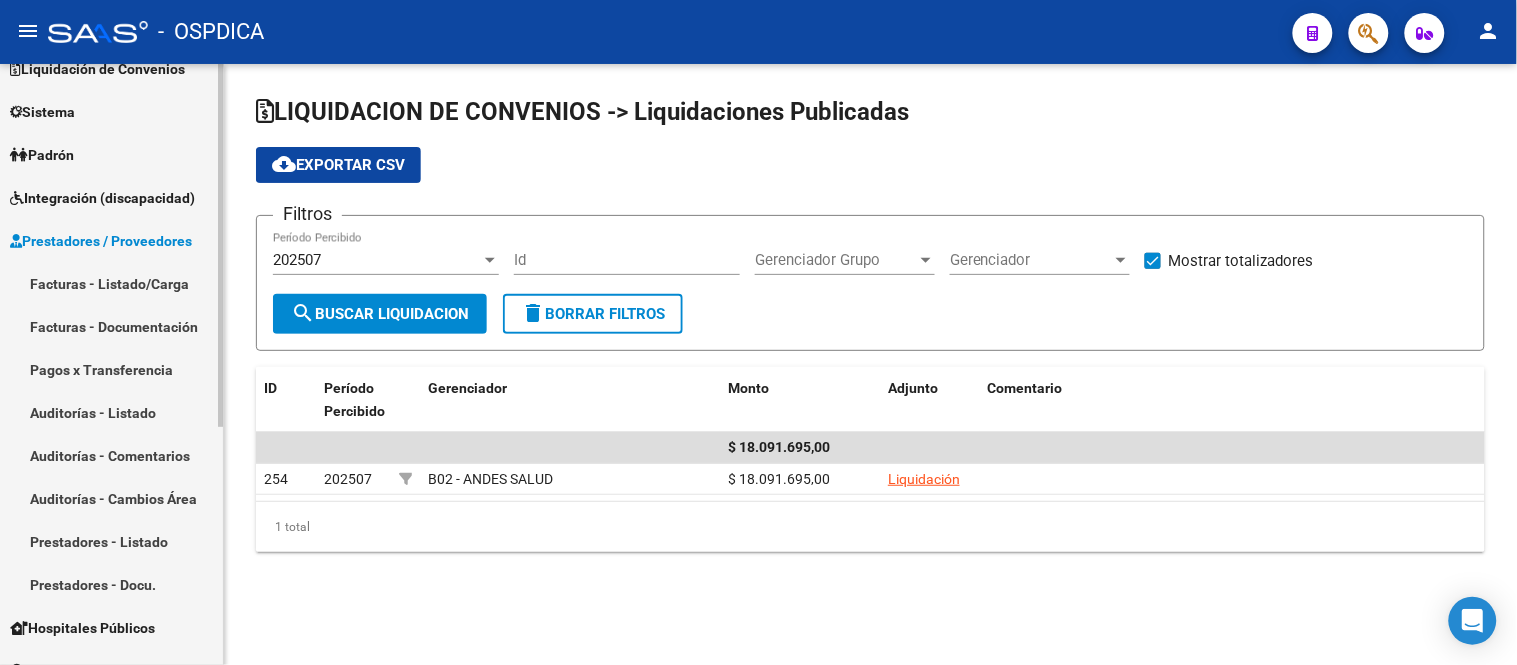 click on "Facturas - Listado/Carga" at bounding box center [111, 283] 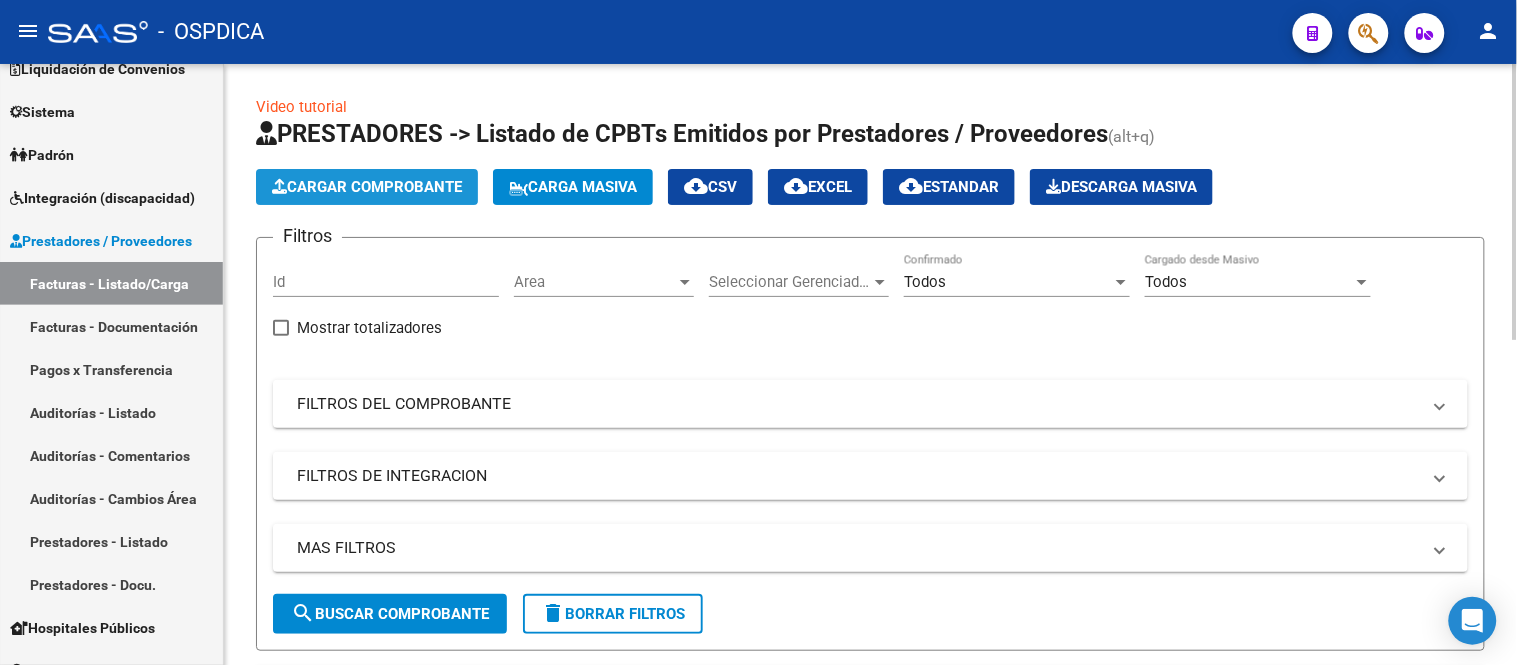 click on "Cargar Comprobante" 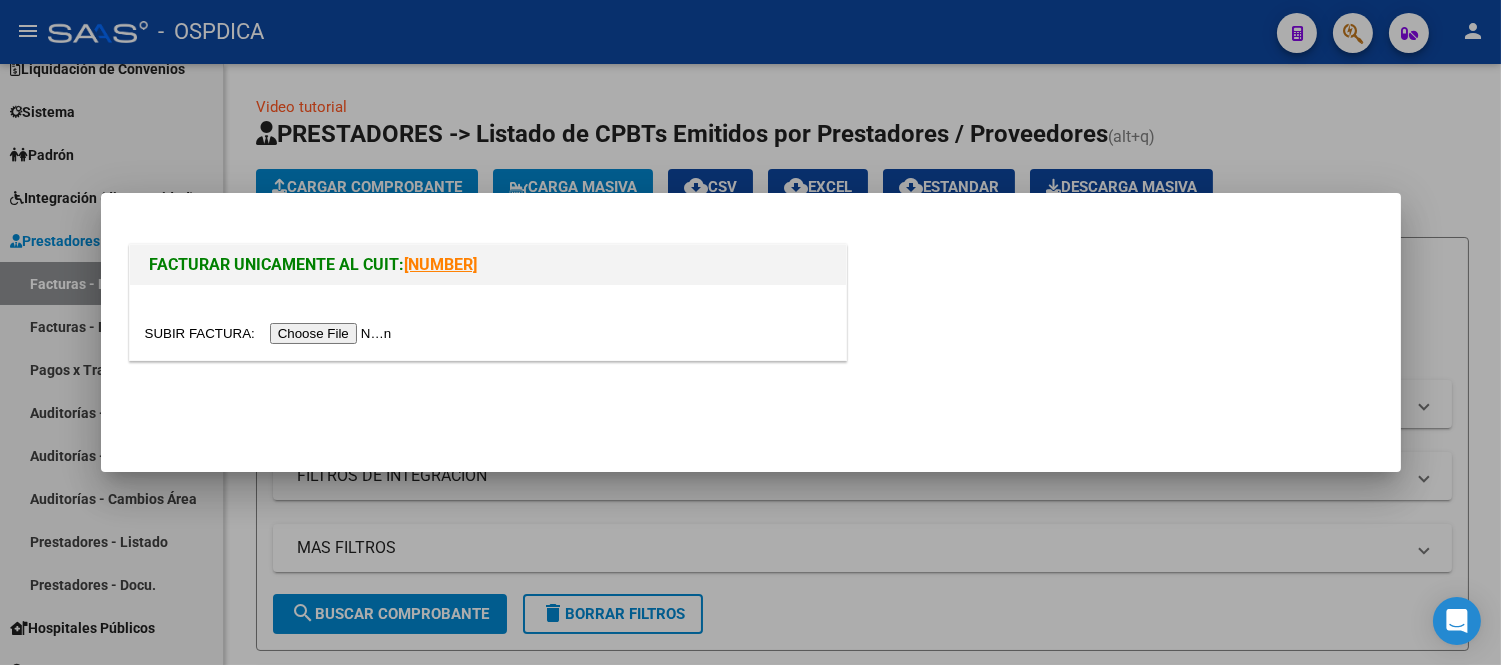 click at bounding box center [271, 333] 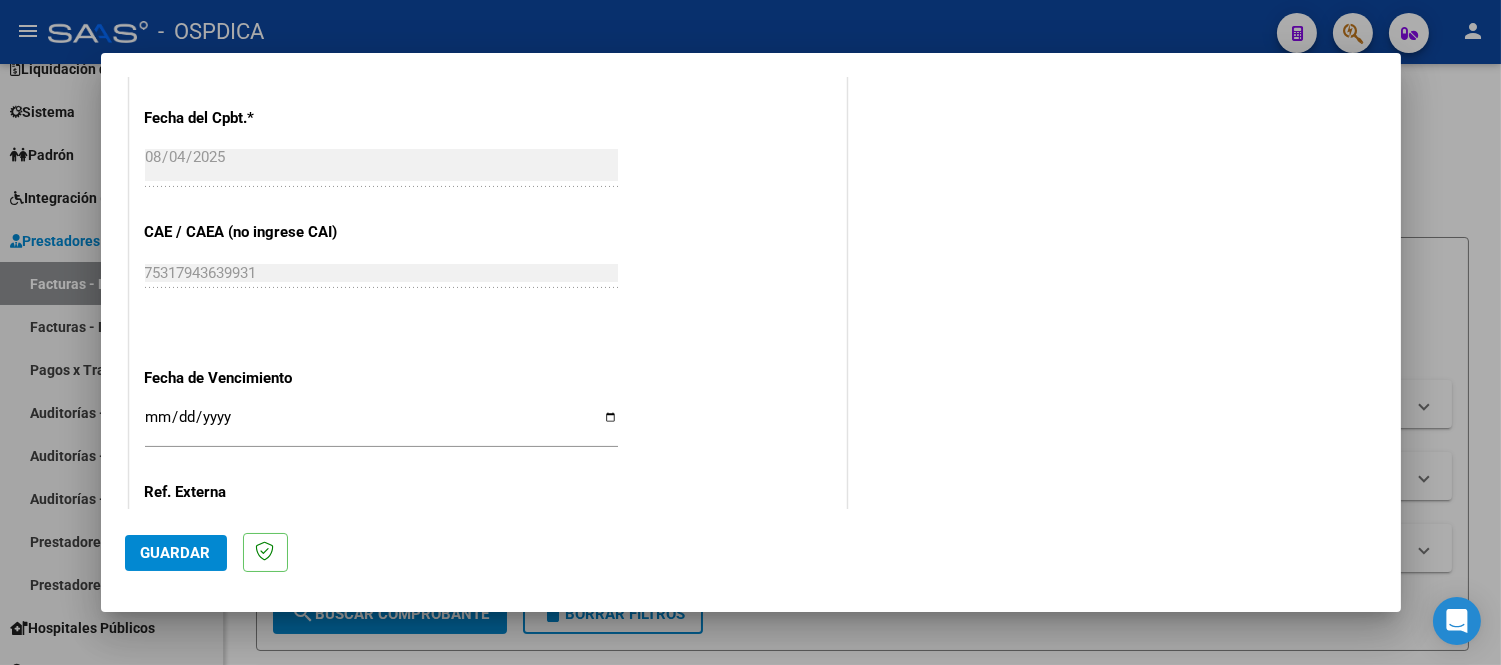 scroll, scrollTop: 1000, scrollLeft: 0, axis: vertical 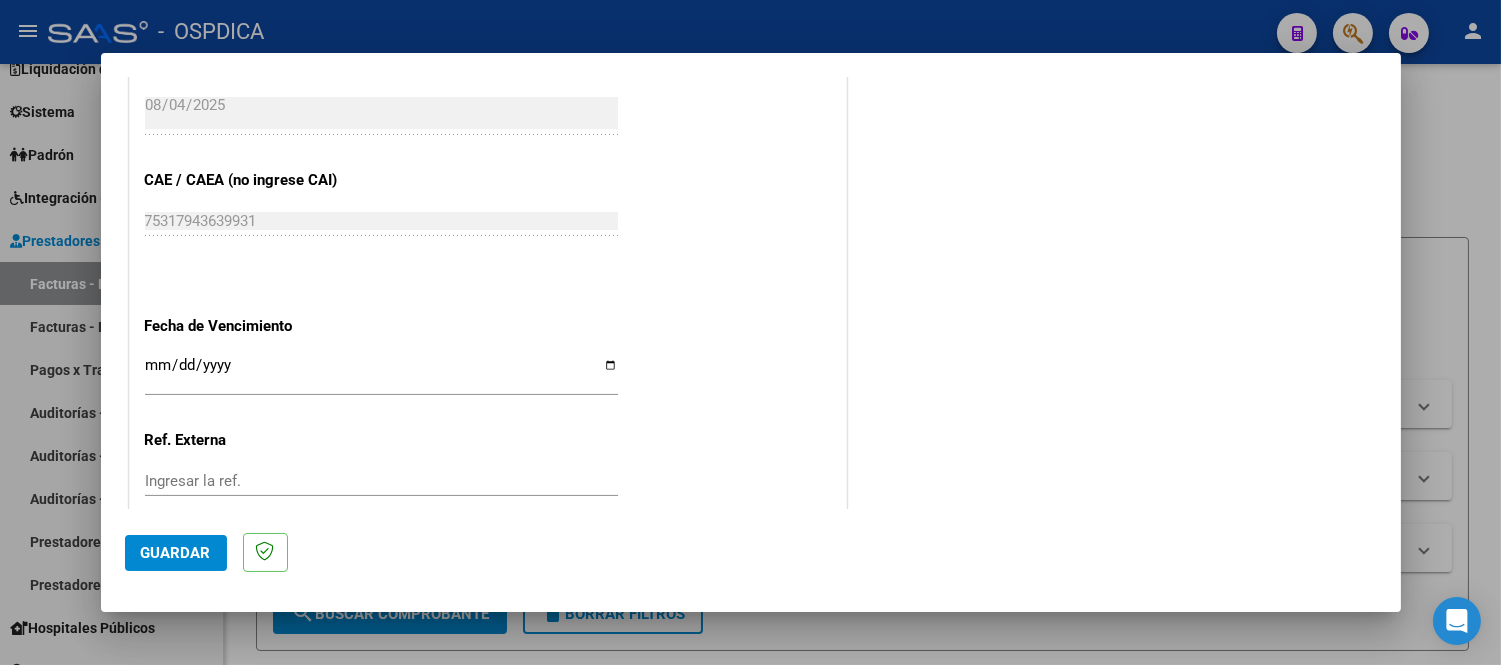 click on "Ingresar la fecha" at bounding box center (381, 373) 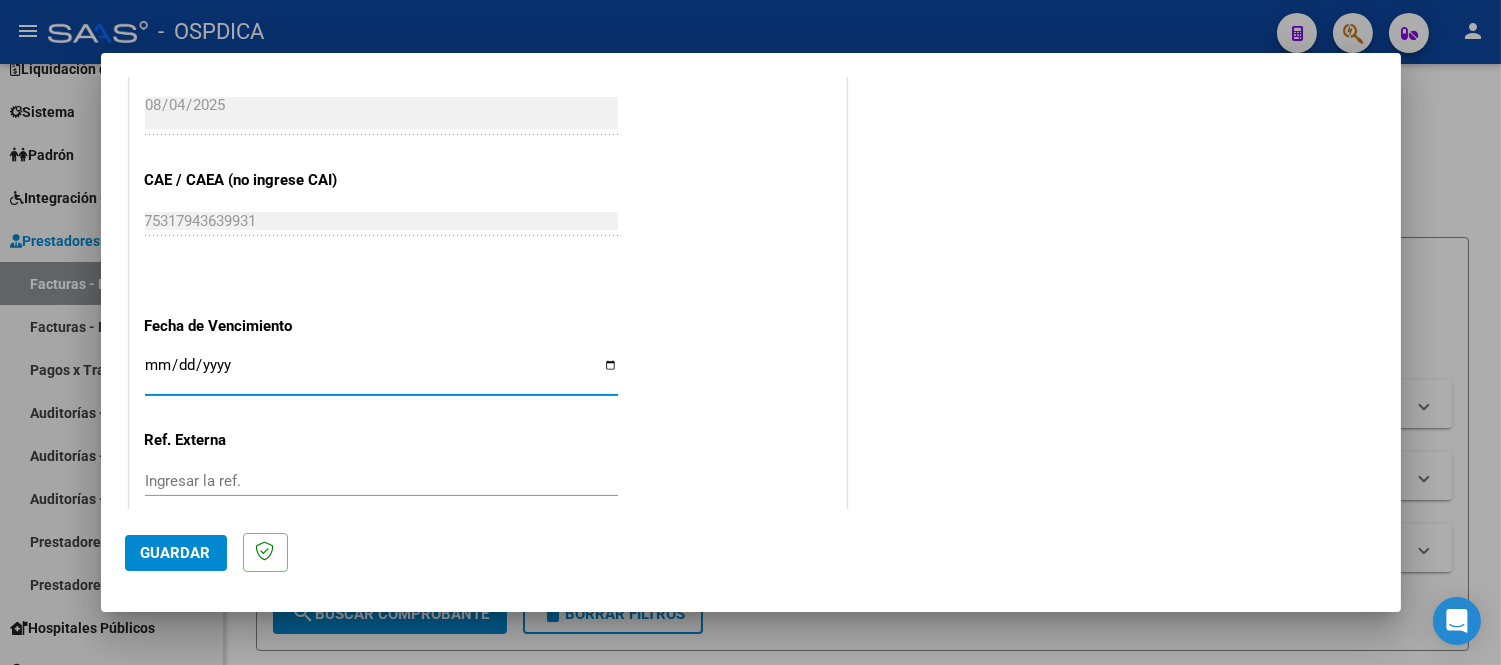 type on "2025-08-04" 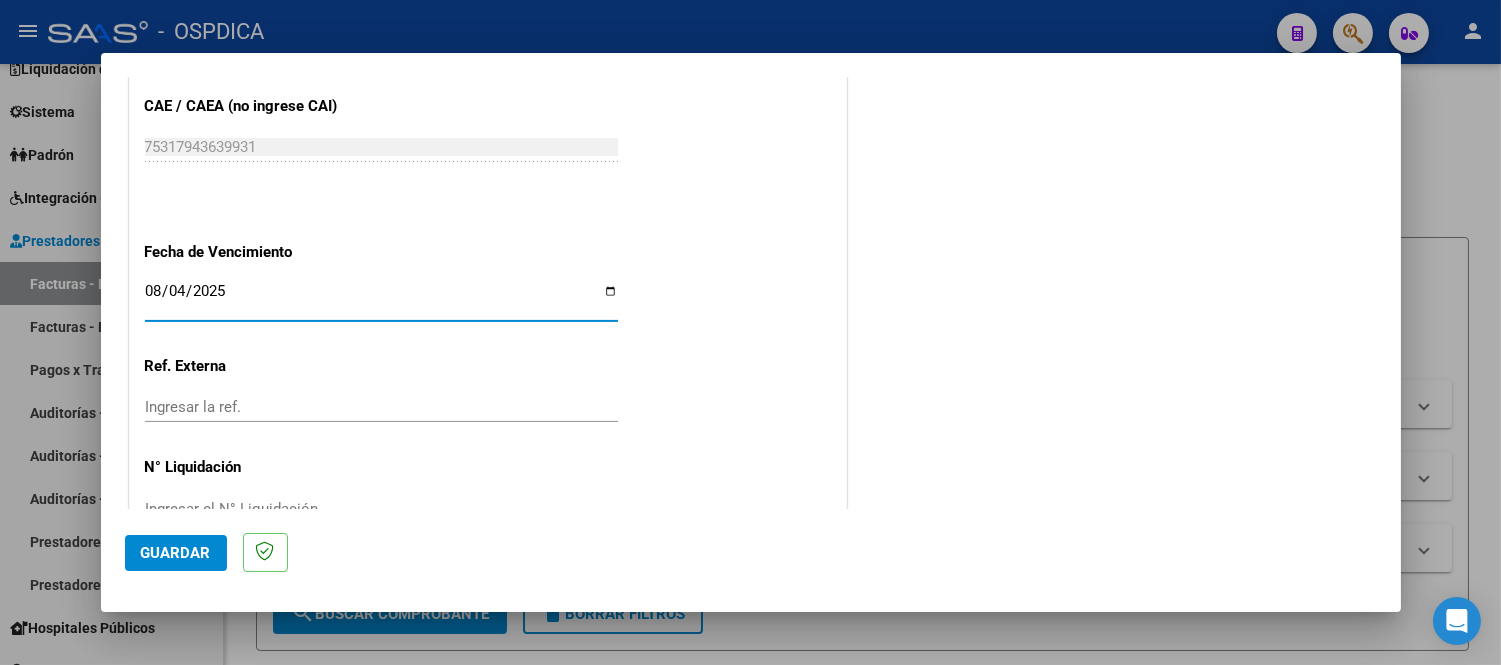 scroll, scrollTop: 1125, scrollLeft: 0, axis: vertical 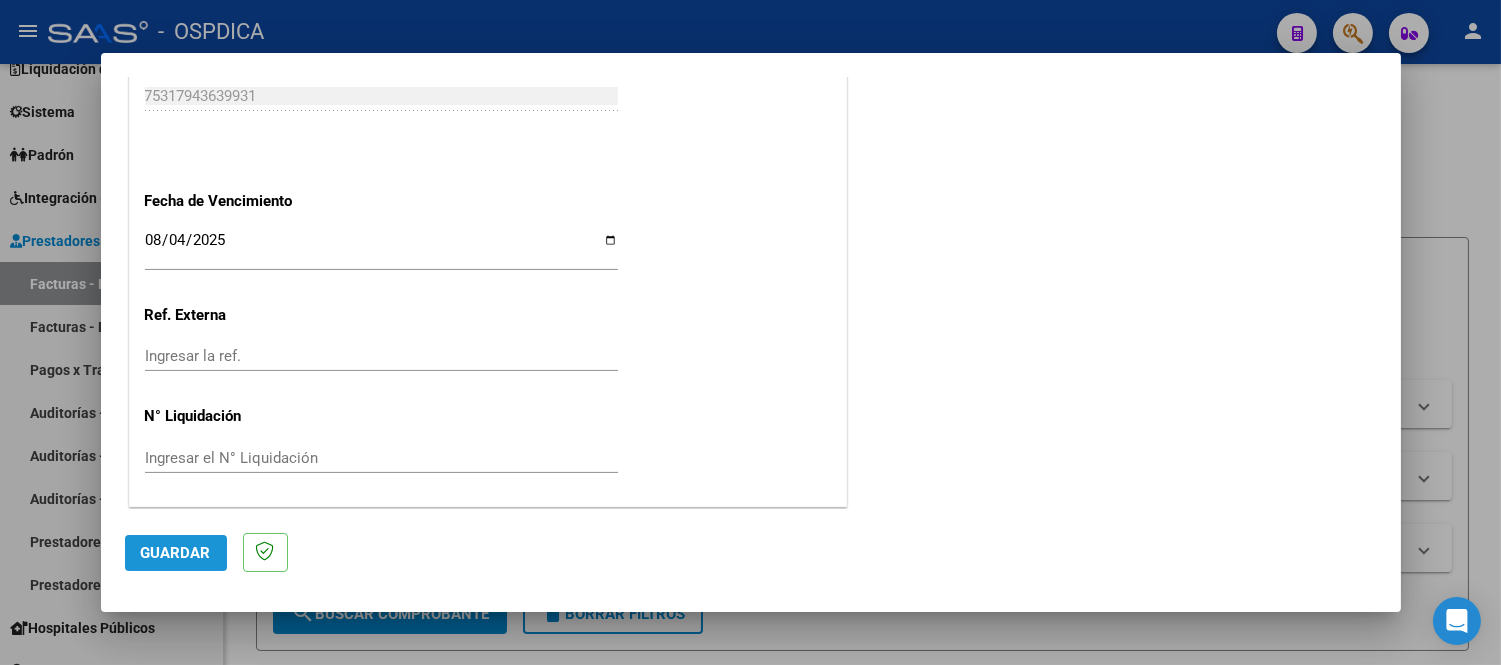 click on "Guardar" 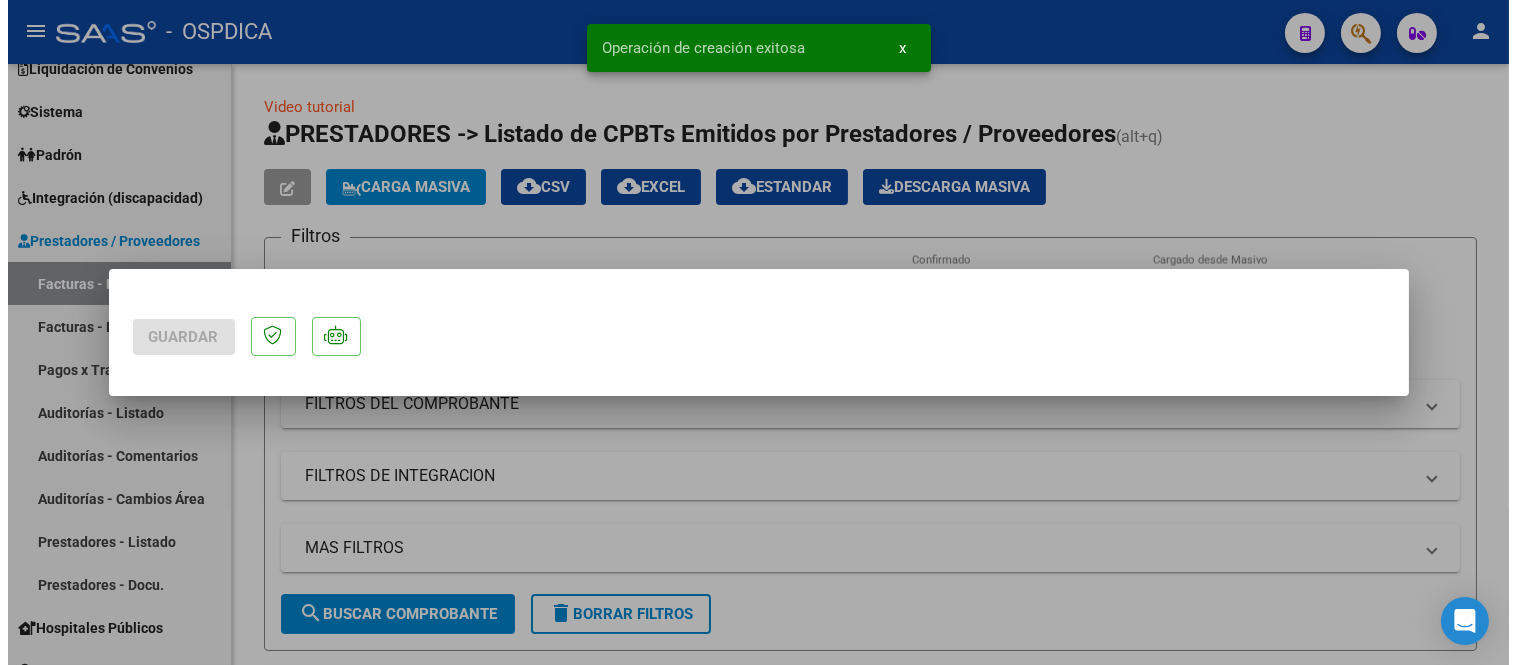 scroll, scrollTop: 0, scrollLeft: 0, axis: both 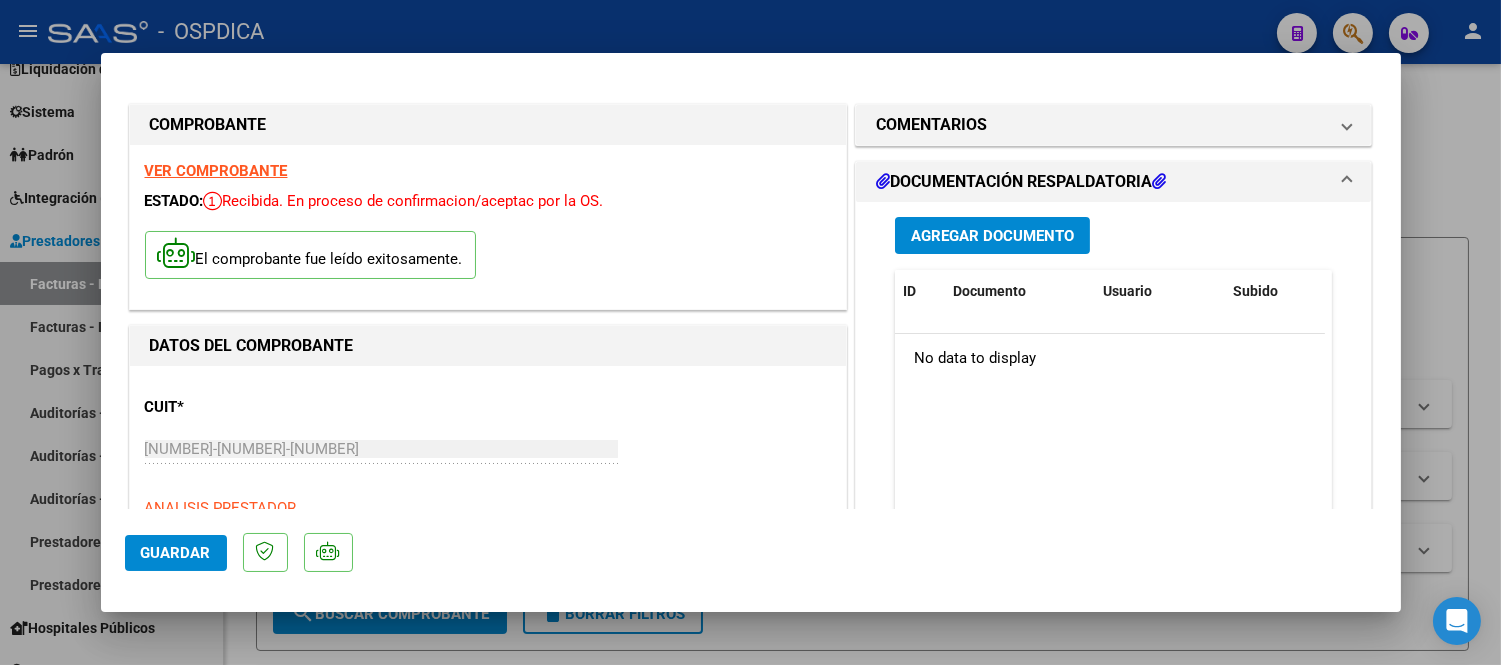 click on "Guardar" 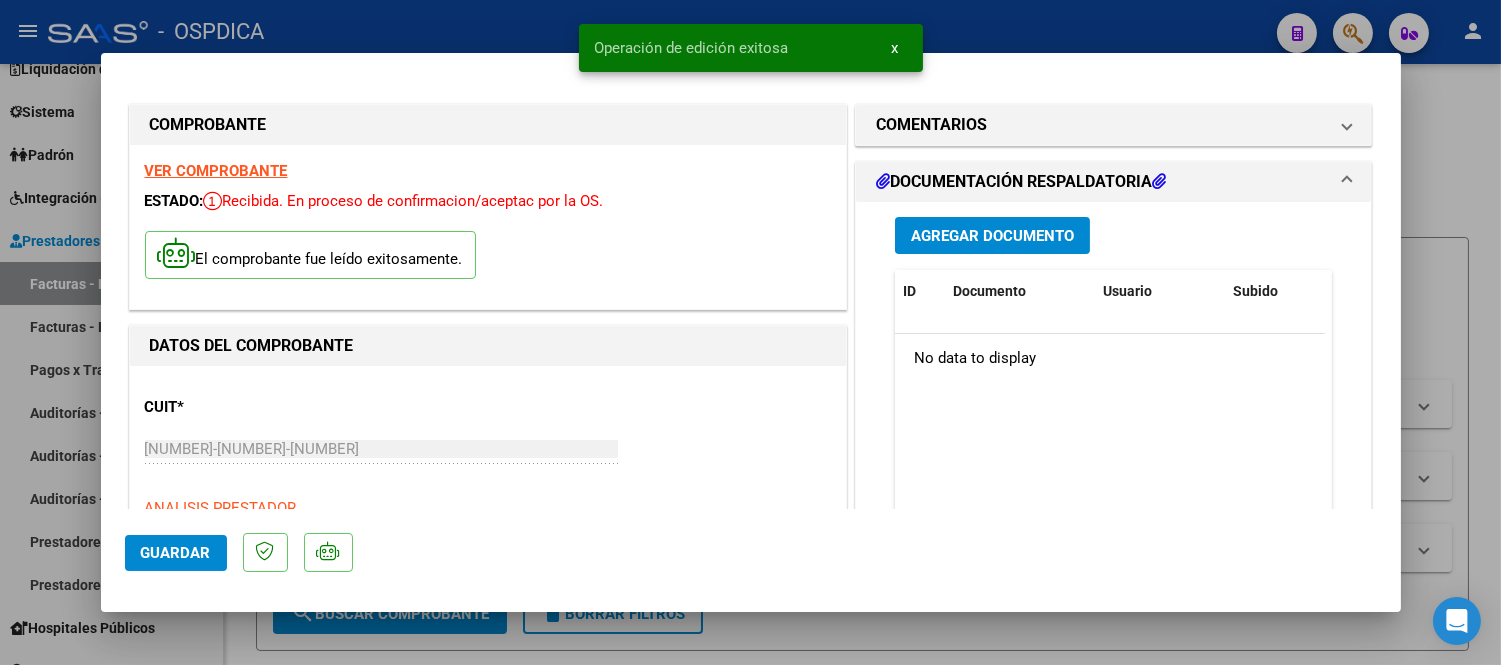 click on "x" at bounding box center (895, 48) 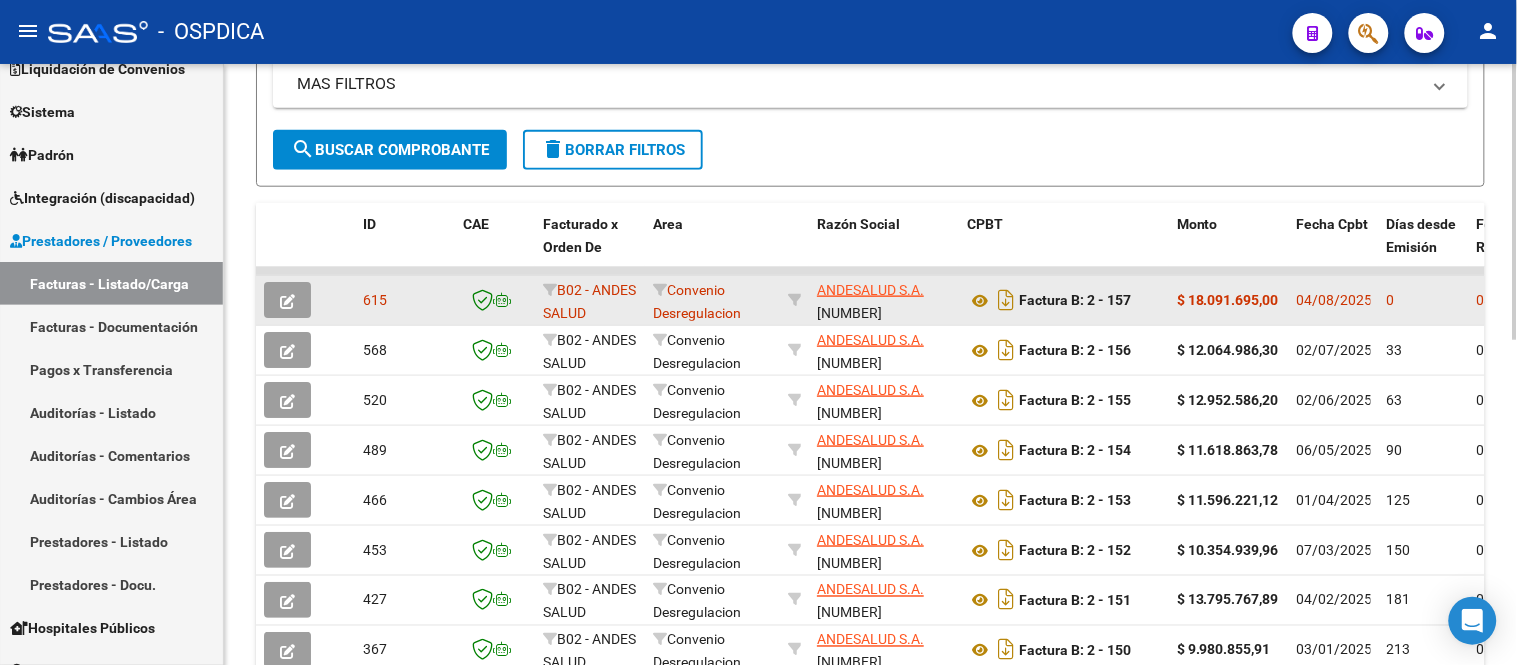 scroll, scrollTop: 555, scrollLeft: 0, axis: vertical 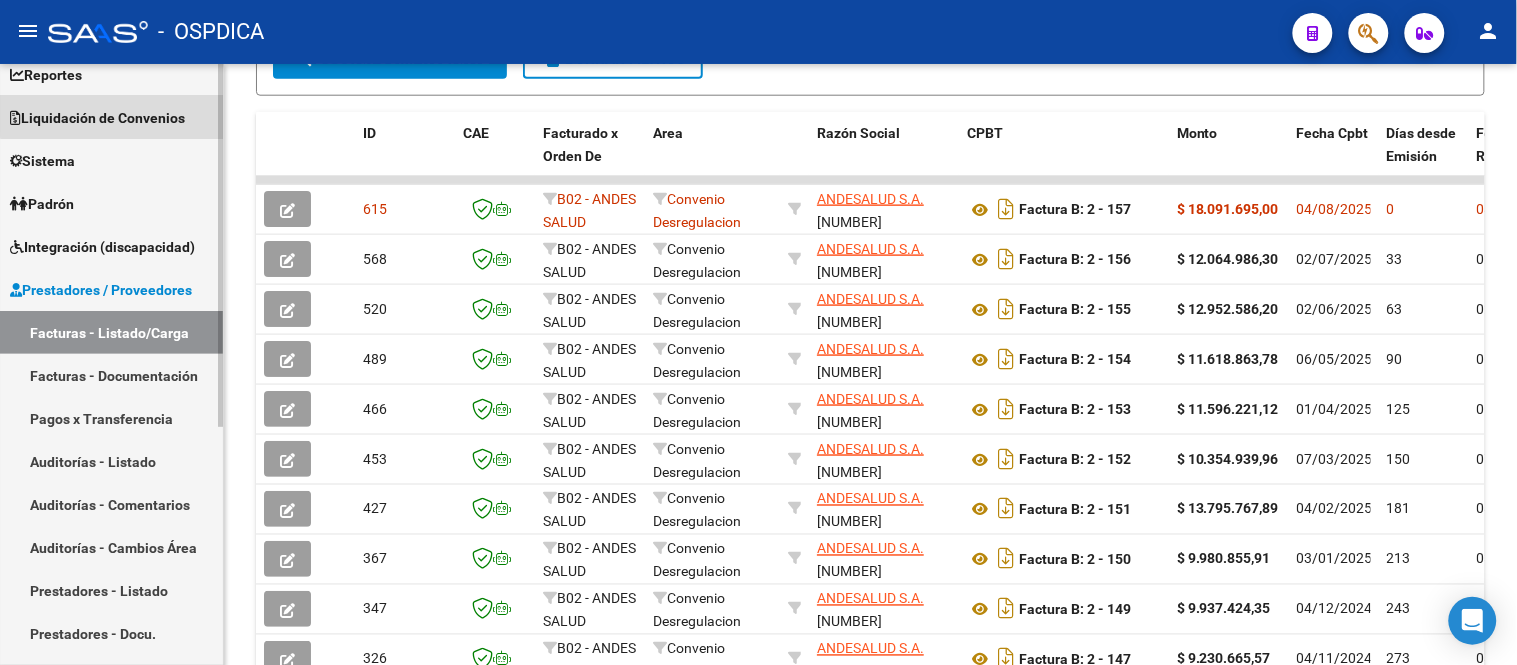 click on "Liquidación de Convenios" at bounding box center [97, 118] 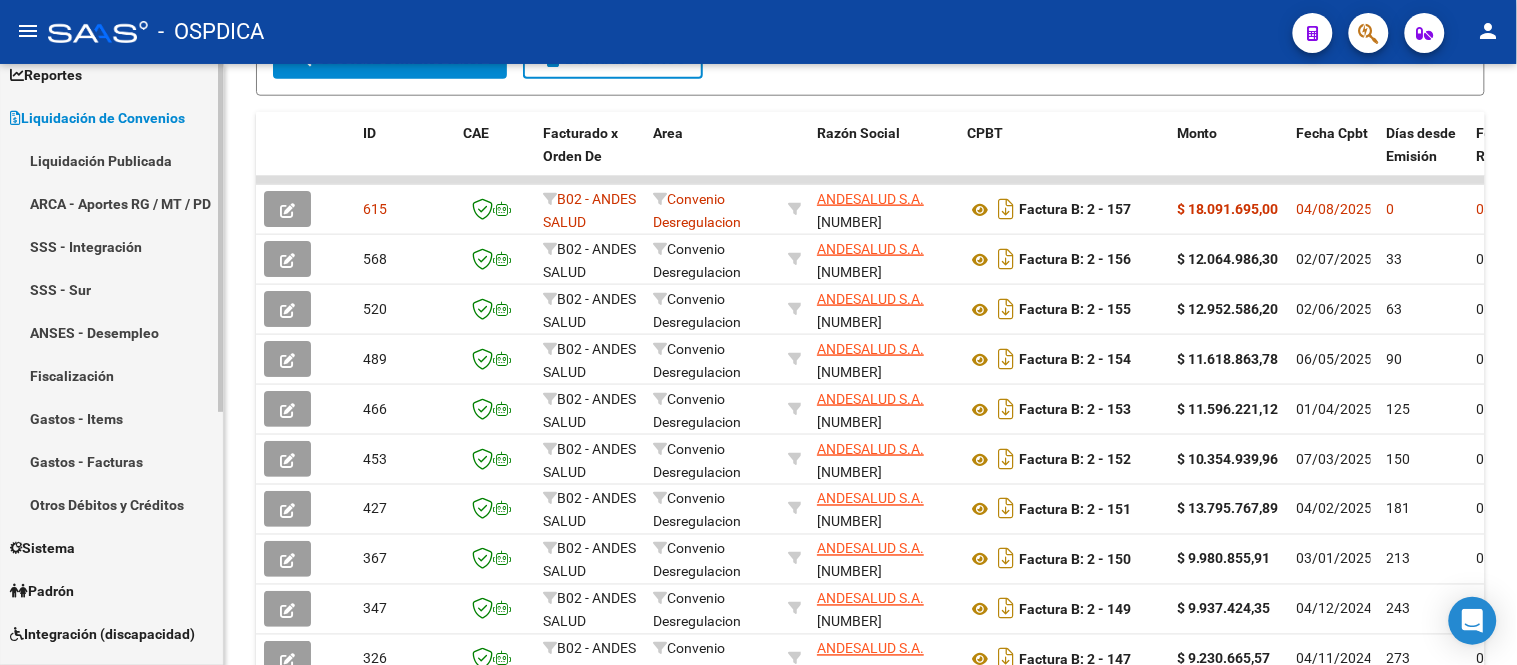 click on "ARCA - Aportes RG / MT / PD" at bounding box center [111, 203] 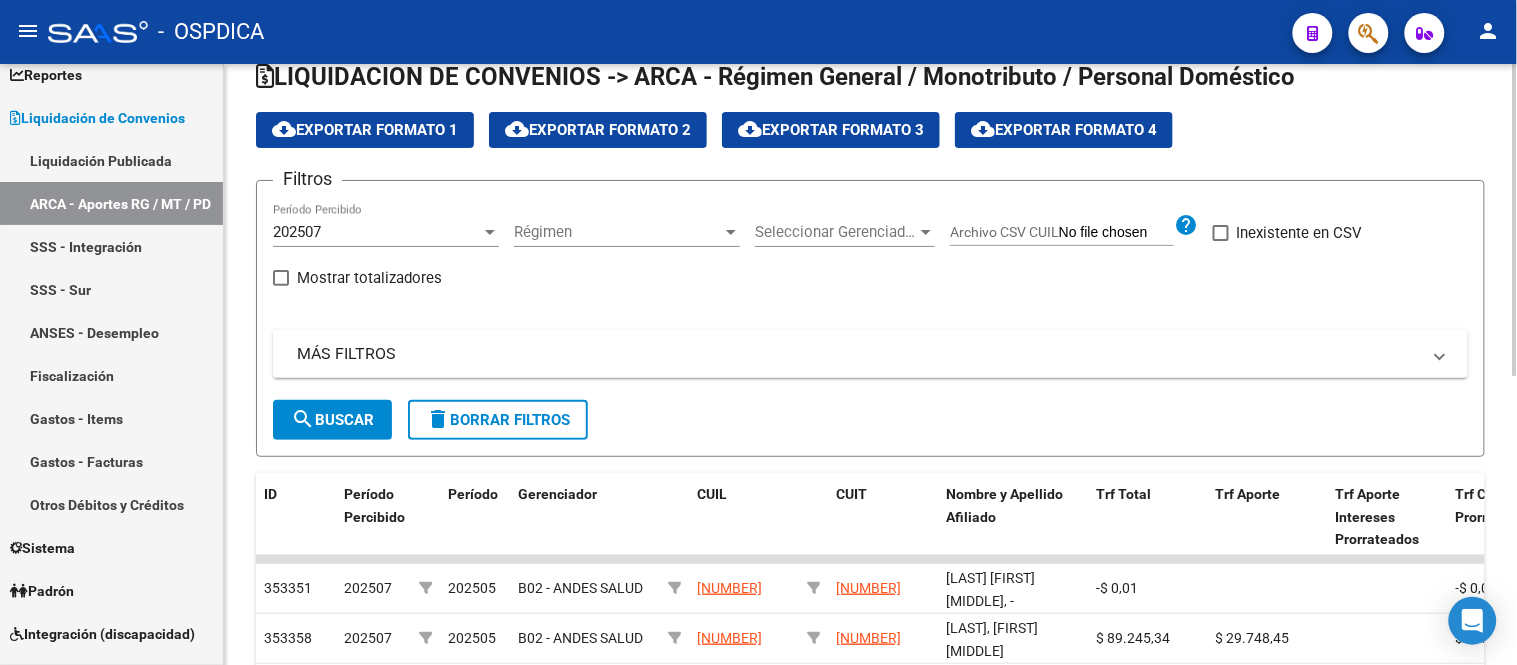 scroll, scrollTop: 0, scrollLeft: 0, axis: both 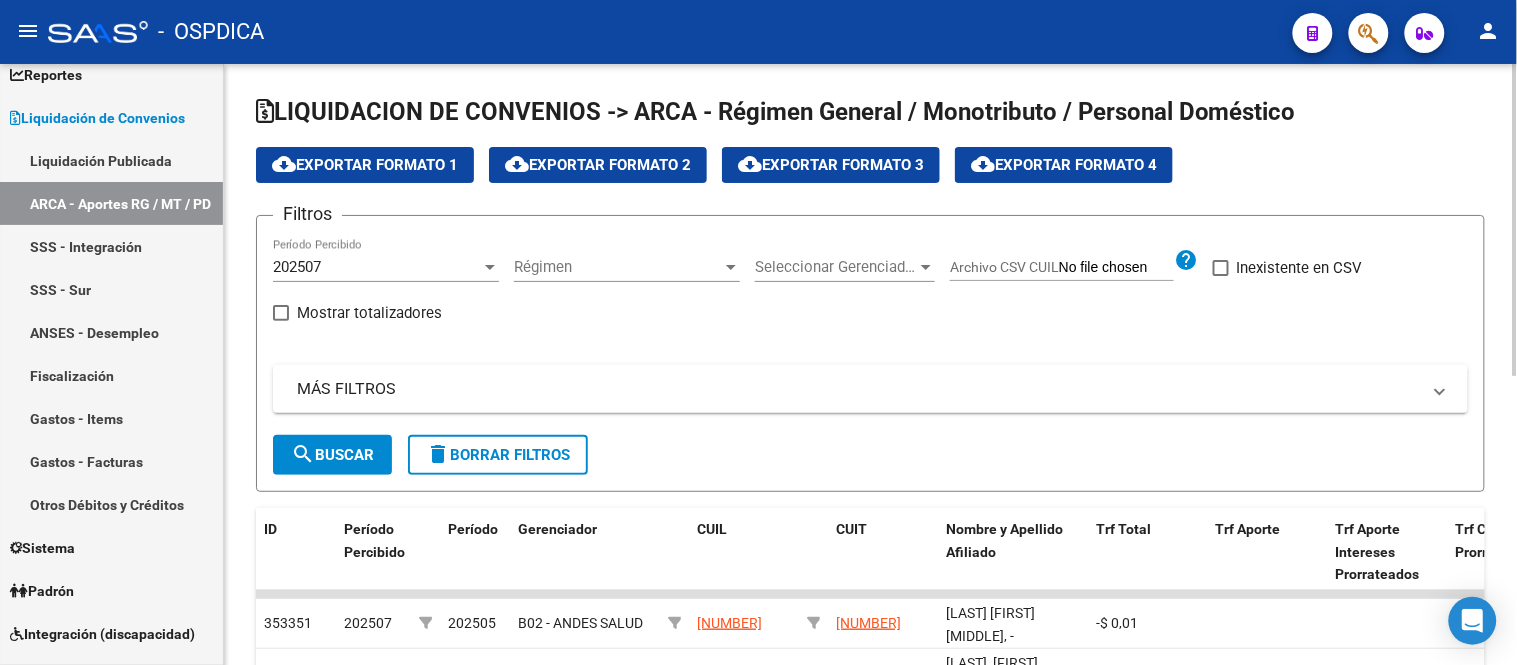 click on "cloud_download  Exportar Formato 1" 